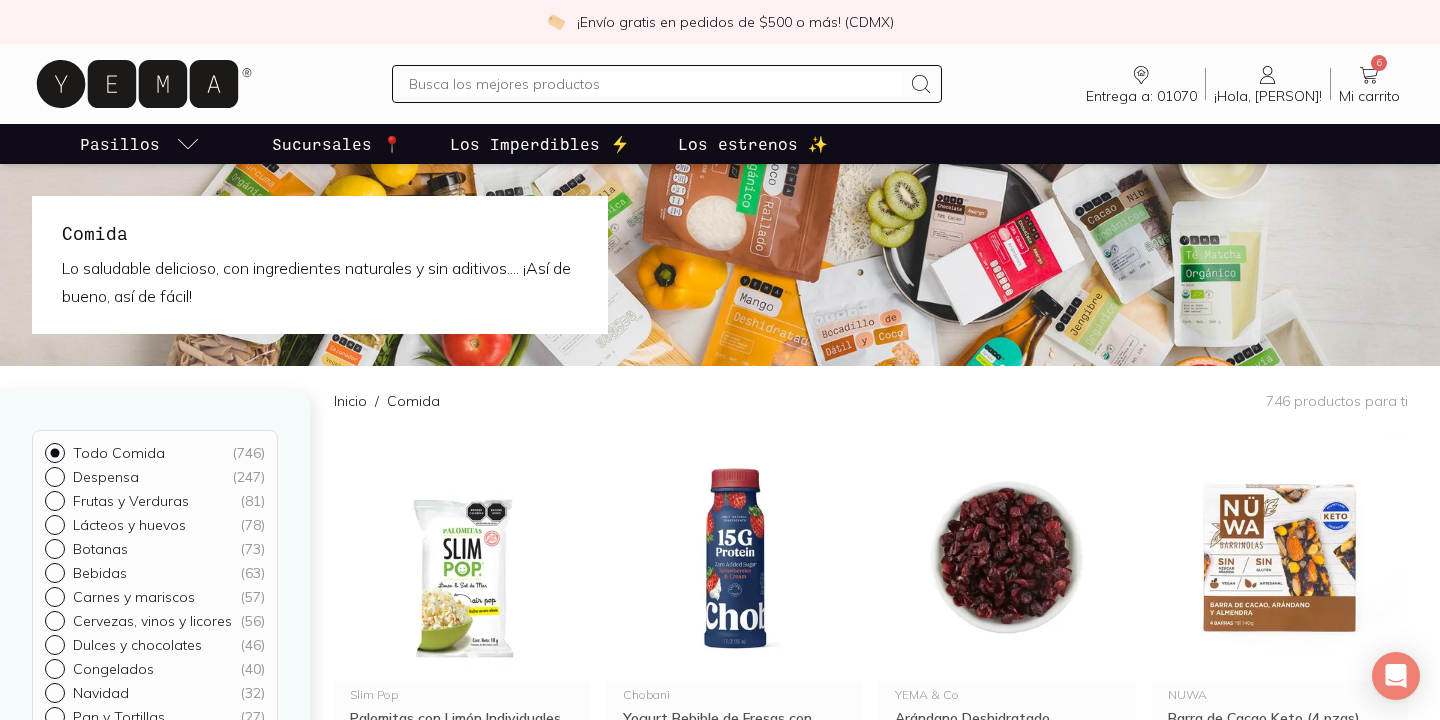 scroll, scrollTop: 0, scrollLeft: 0, axis: both 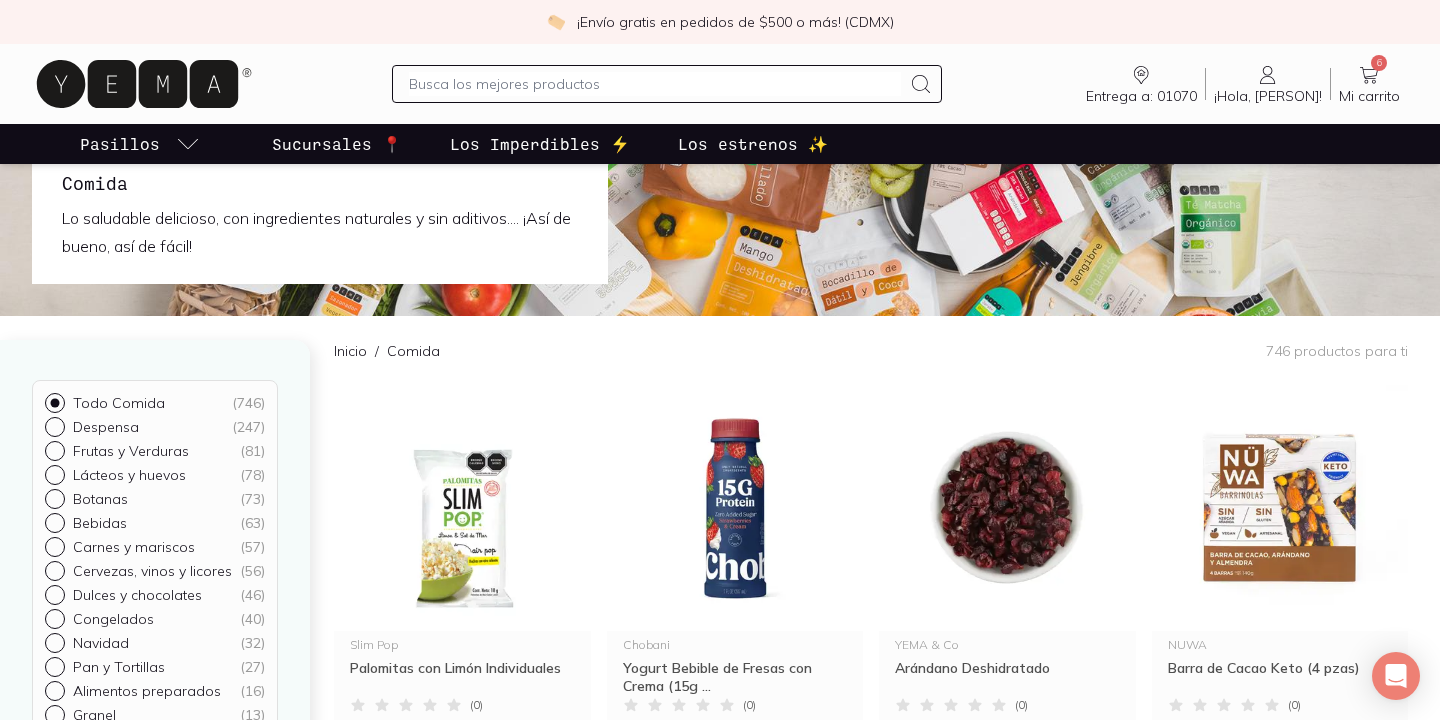 click 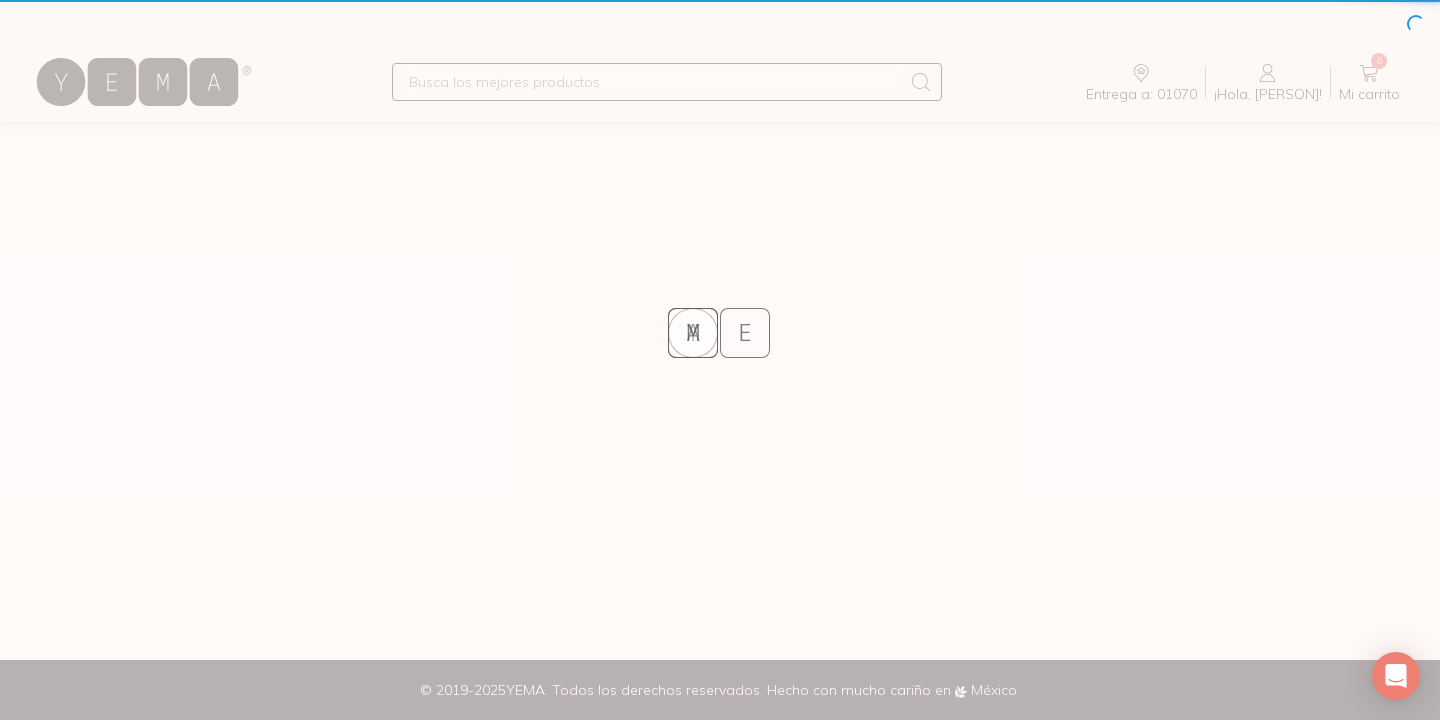 scroll, scrollTop: 0, scrollLeft: 0, axis: both 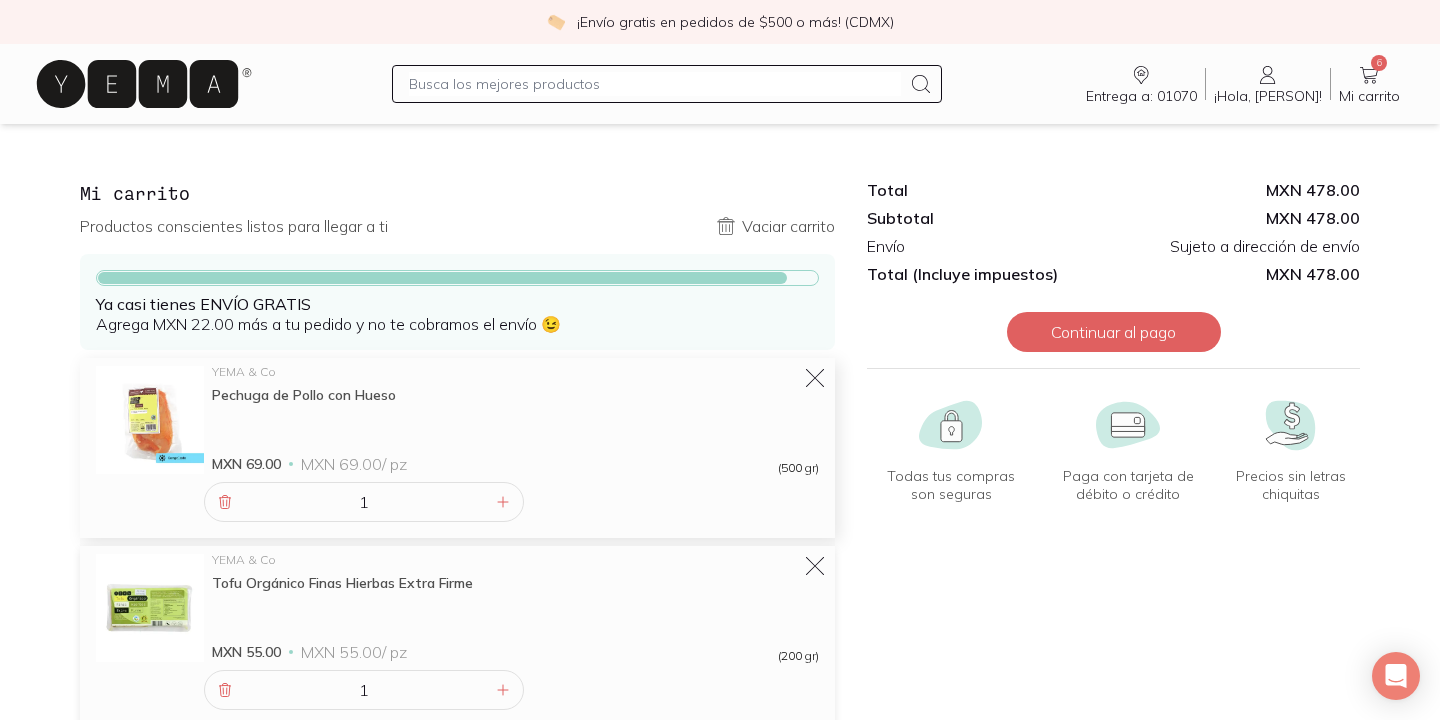 click on "Pechuga de Pollo con Hueso" at bounding box center [515, 395] 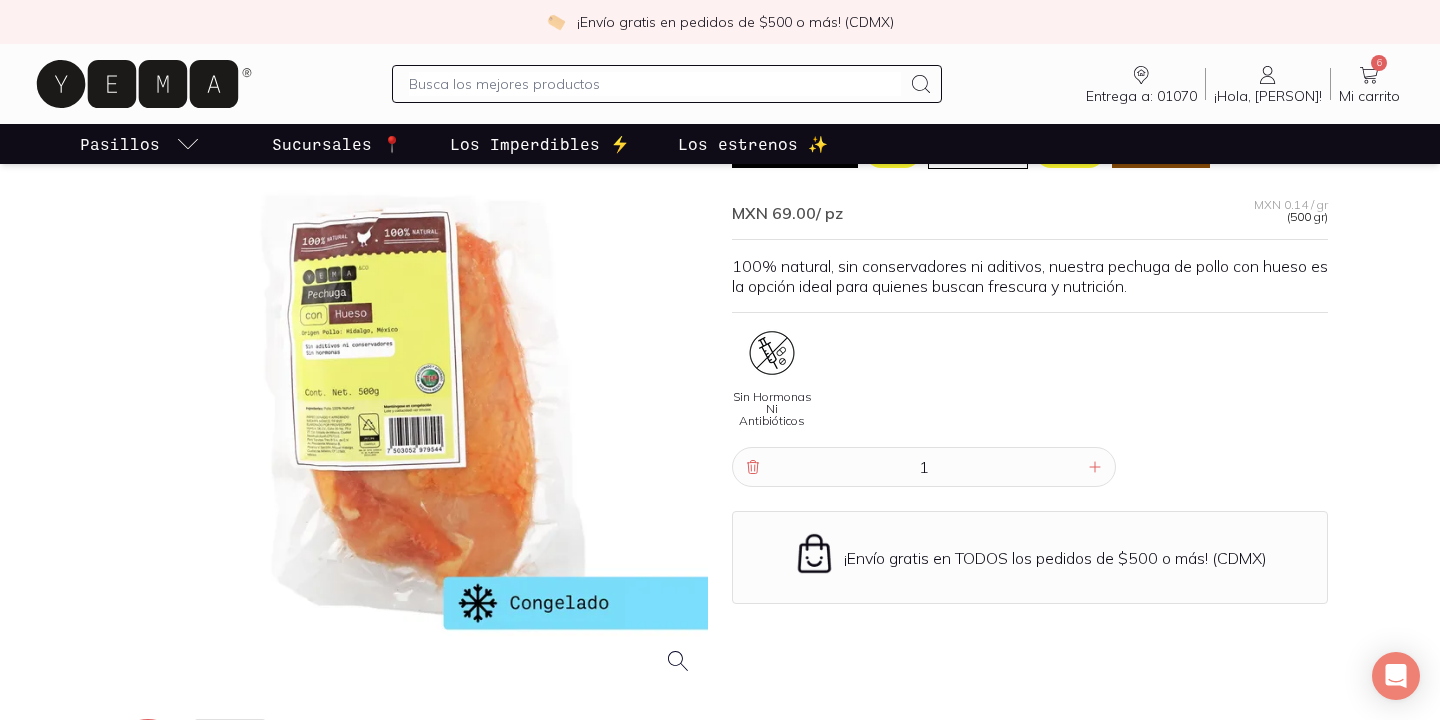 scroll, scrollTop: 142, scrollLeft: 0, axis: vertical 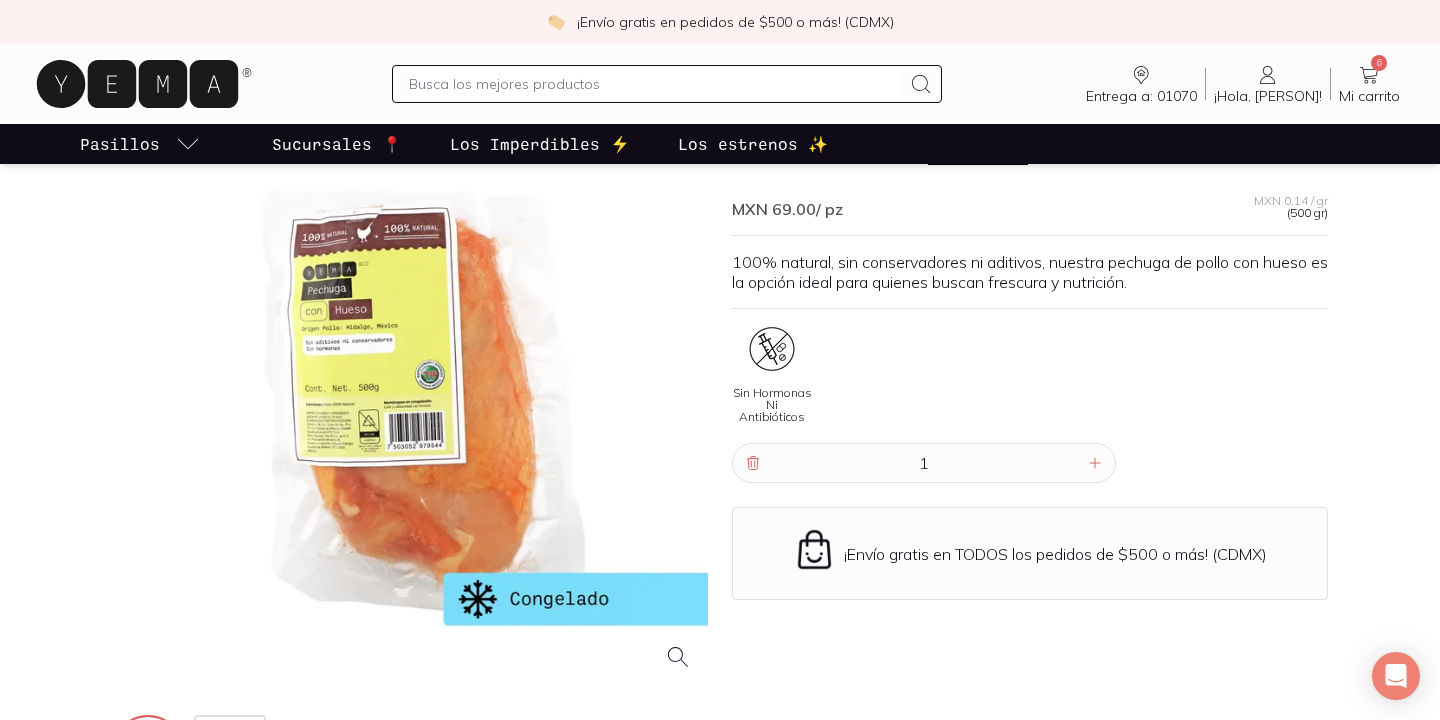click 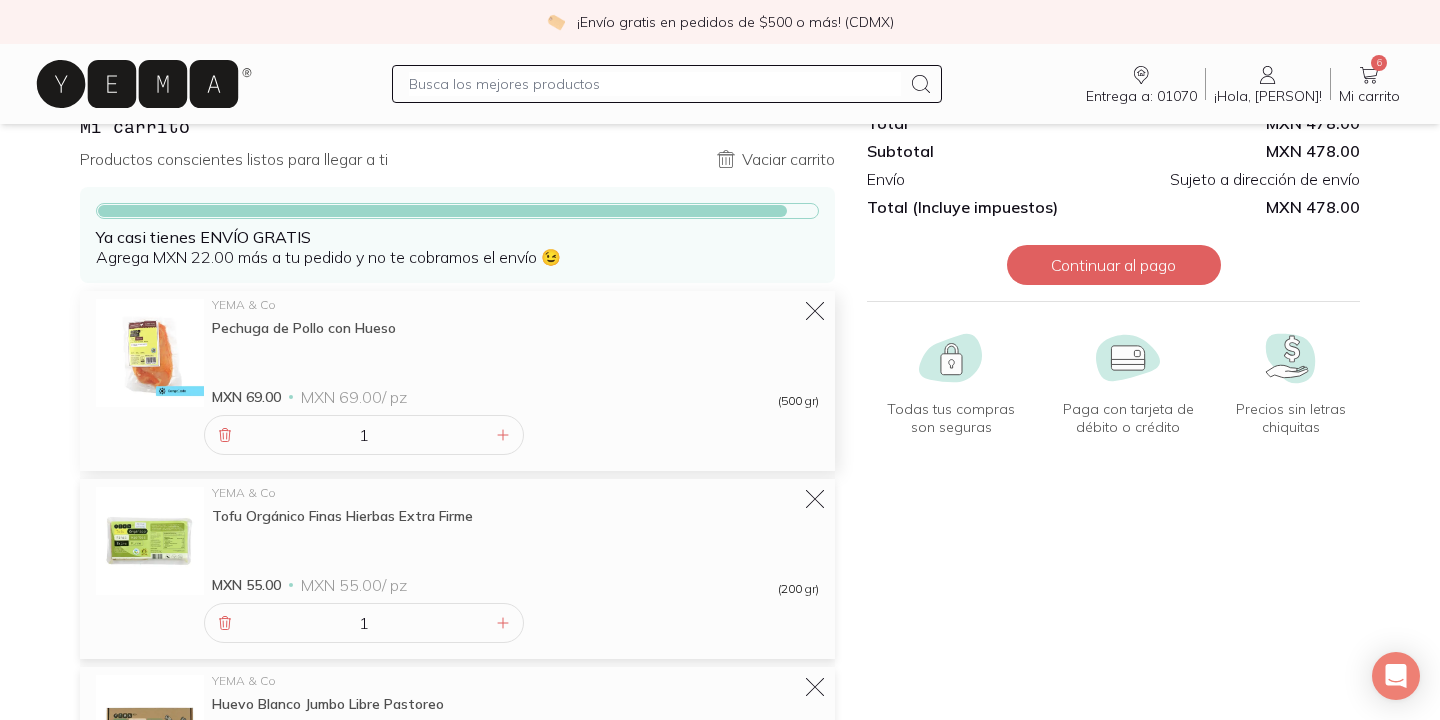 scroll, scrollTop: 80, scrollLeft: 0, axis: vertical 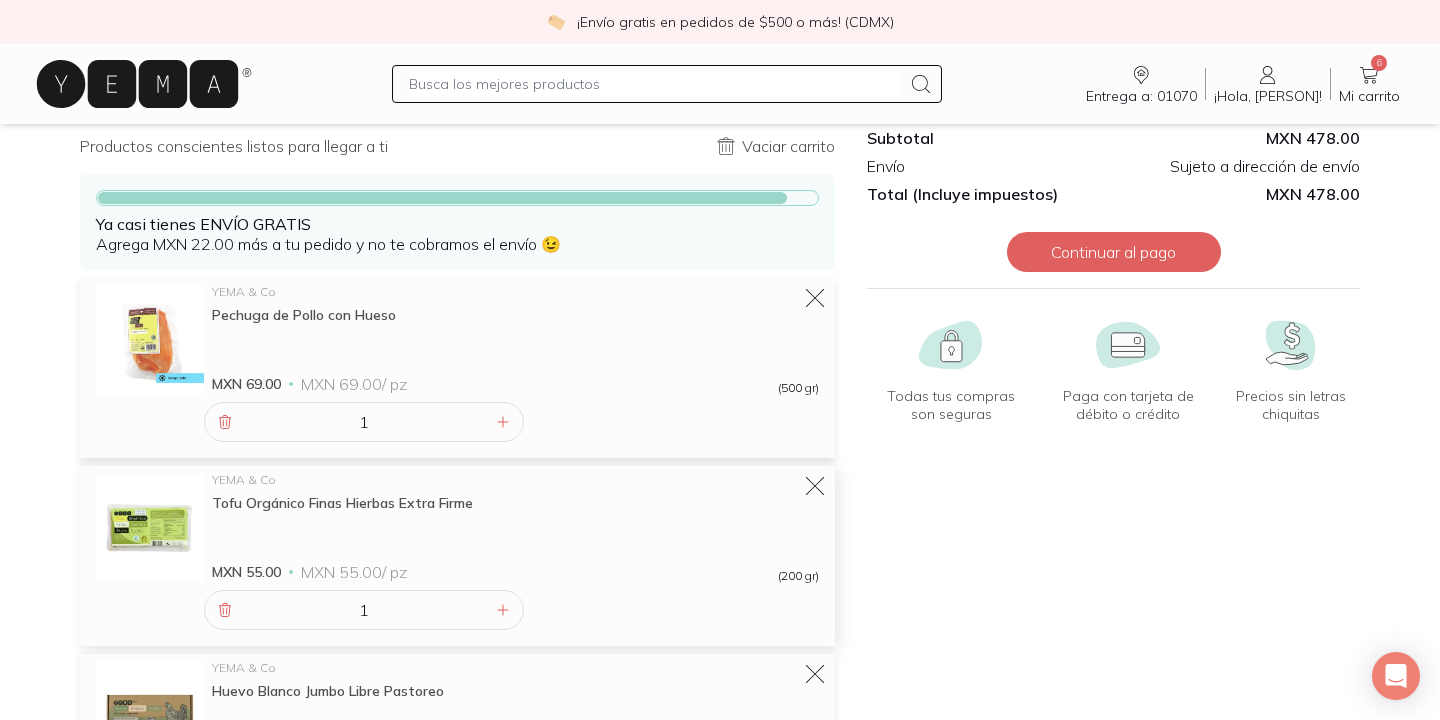 click on "Tofu Orgánico Finas Hierbas Extra Firme" at bounding box center (515, 503) 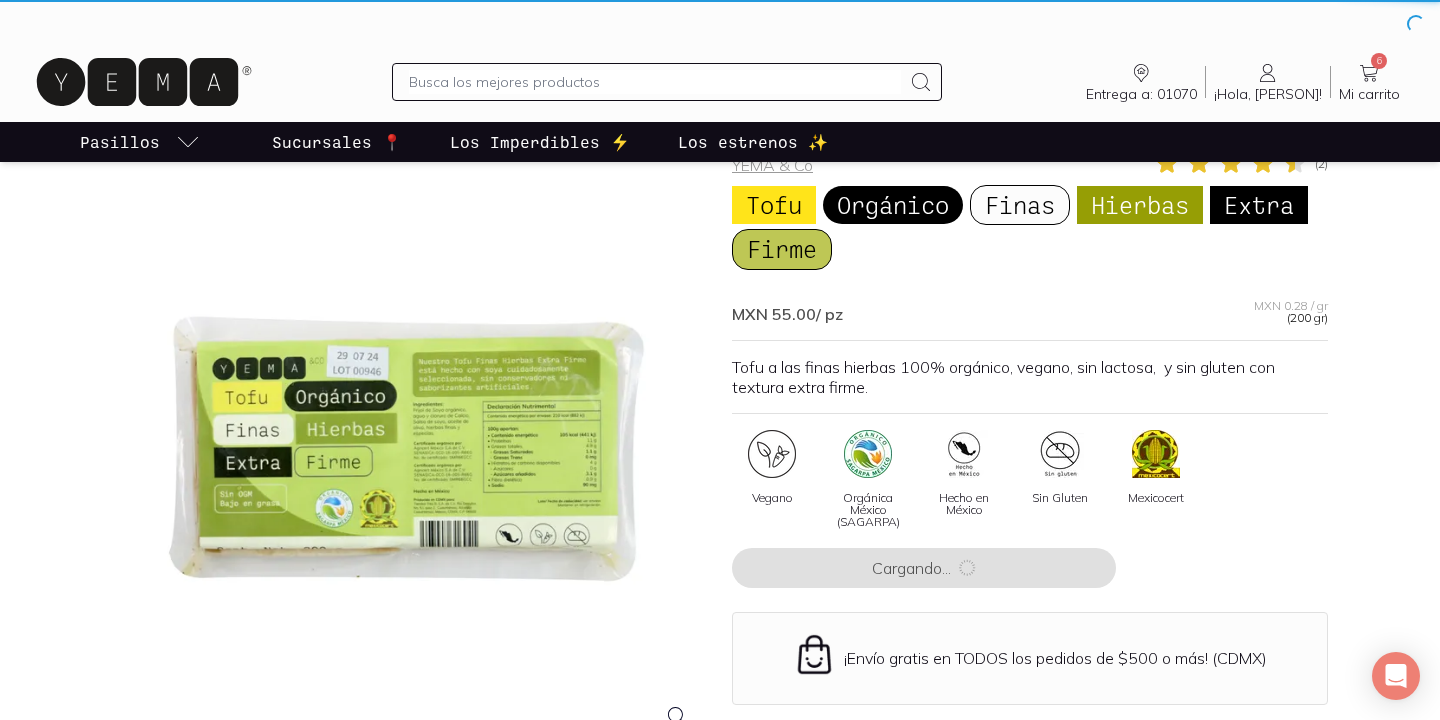 scroll, scrollTop: 0, scrollLeft: 0, axis: both 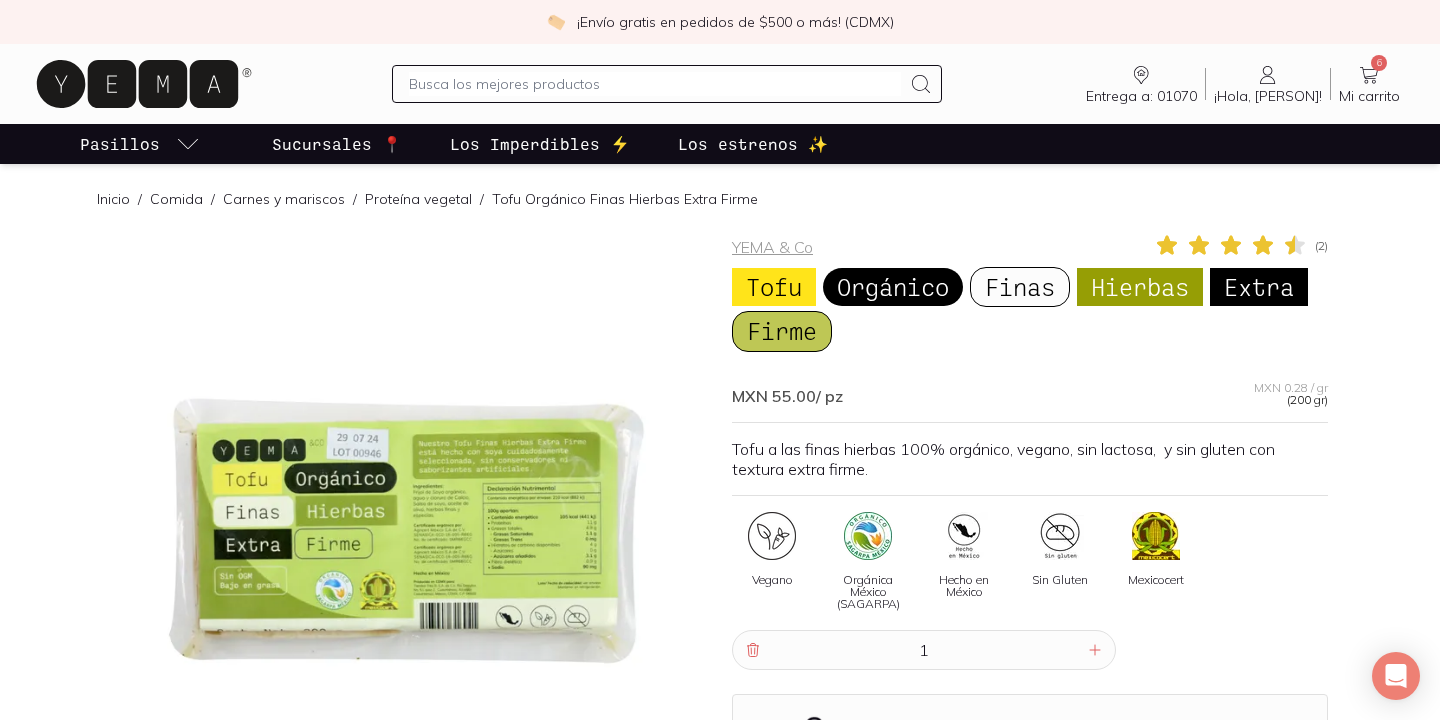 click 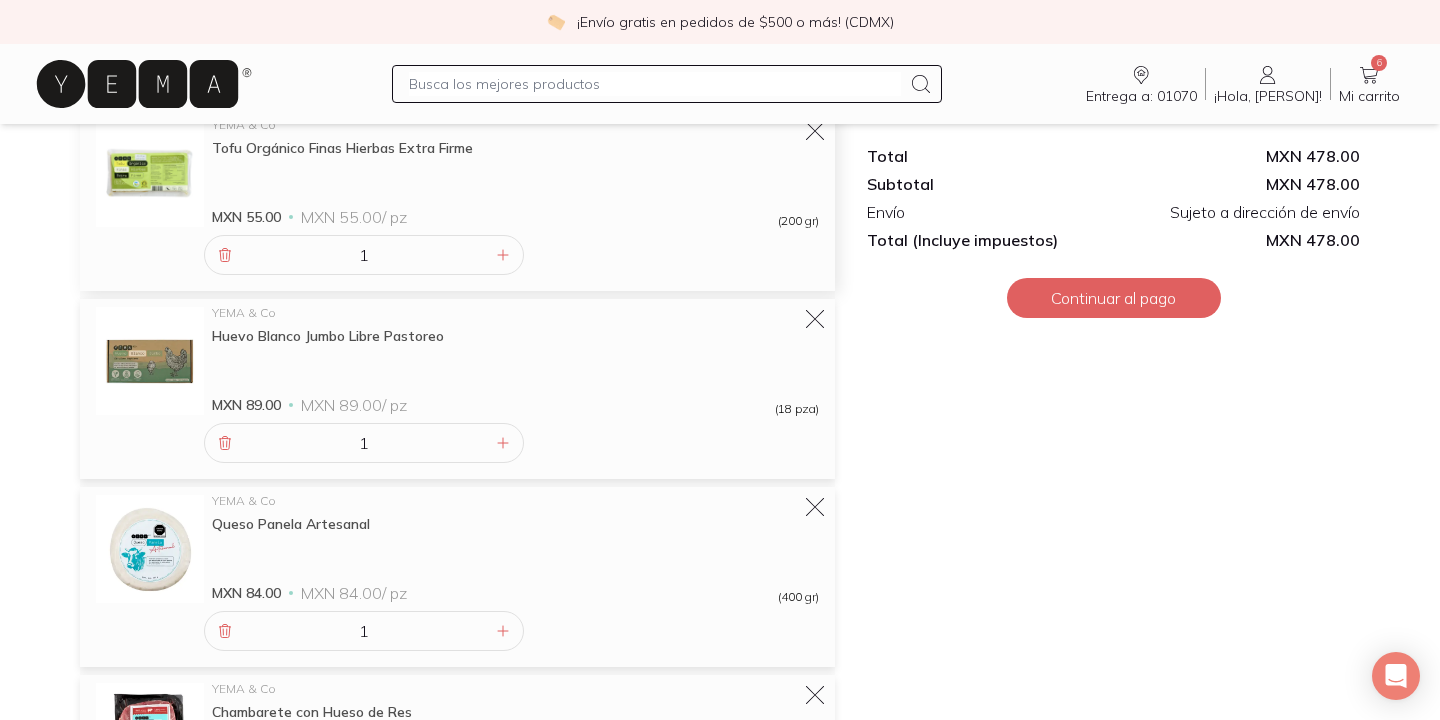 scroll, scrollTop: 491, scrollLeft: 0, axis: vertical 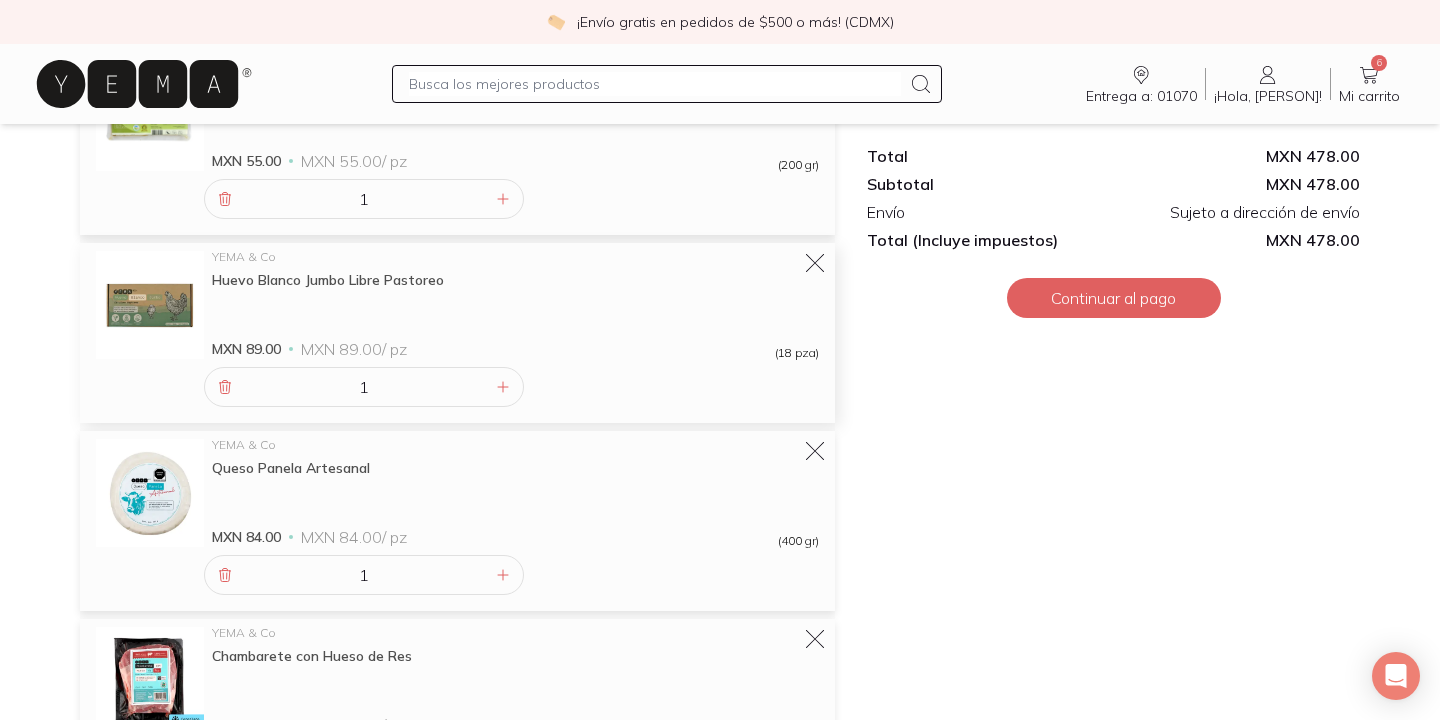 click at bounding box center [150, 305] 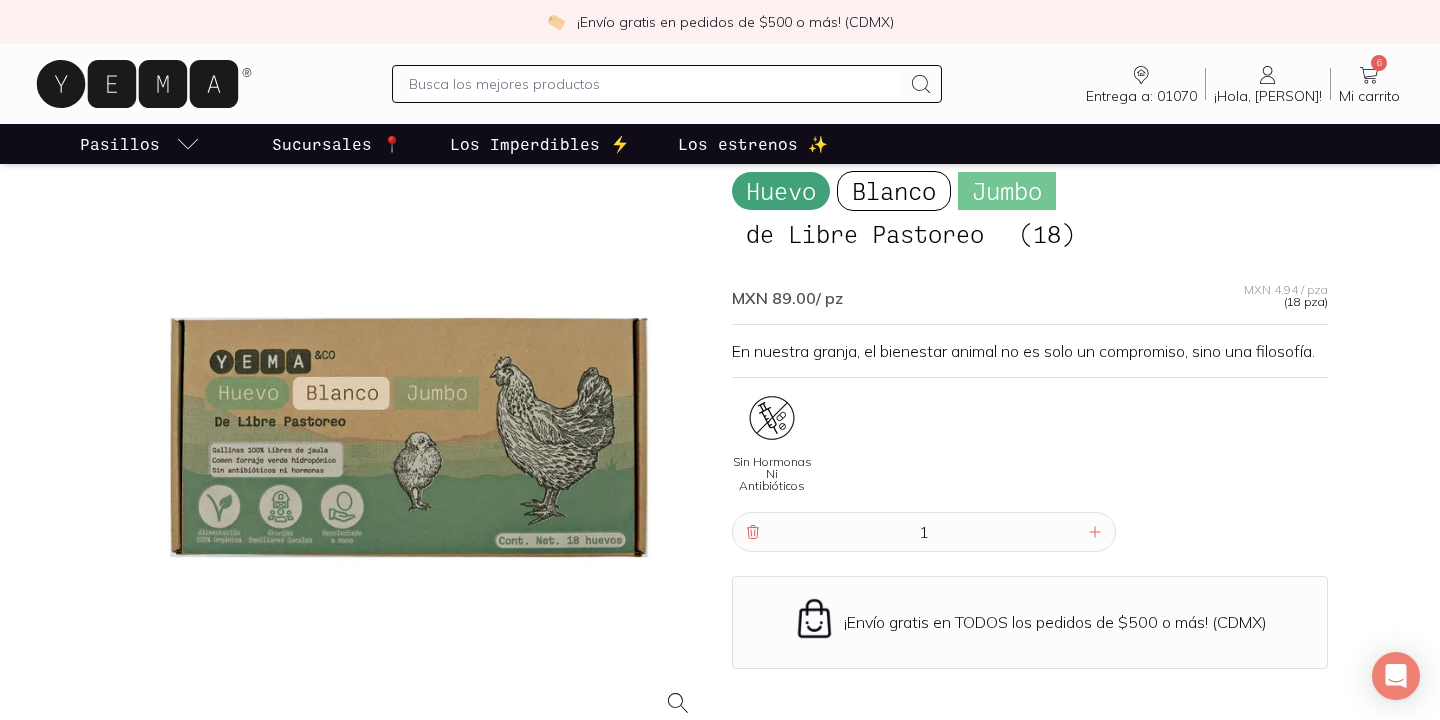 scroll, scrollTop: 99, scrollLeft: 0, axis: vertical 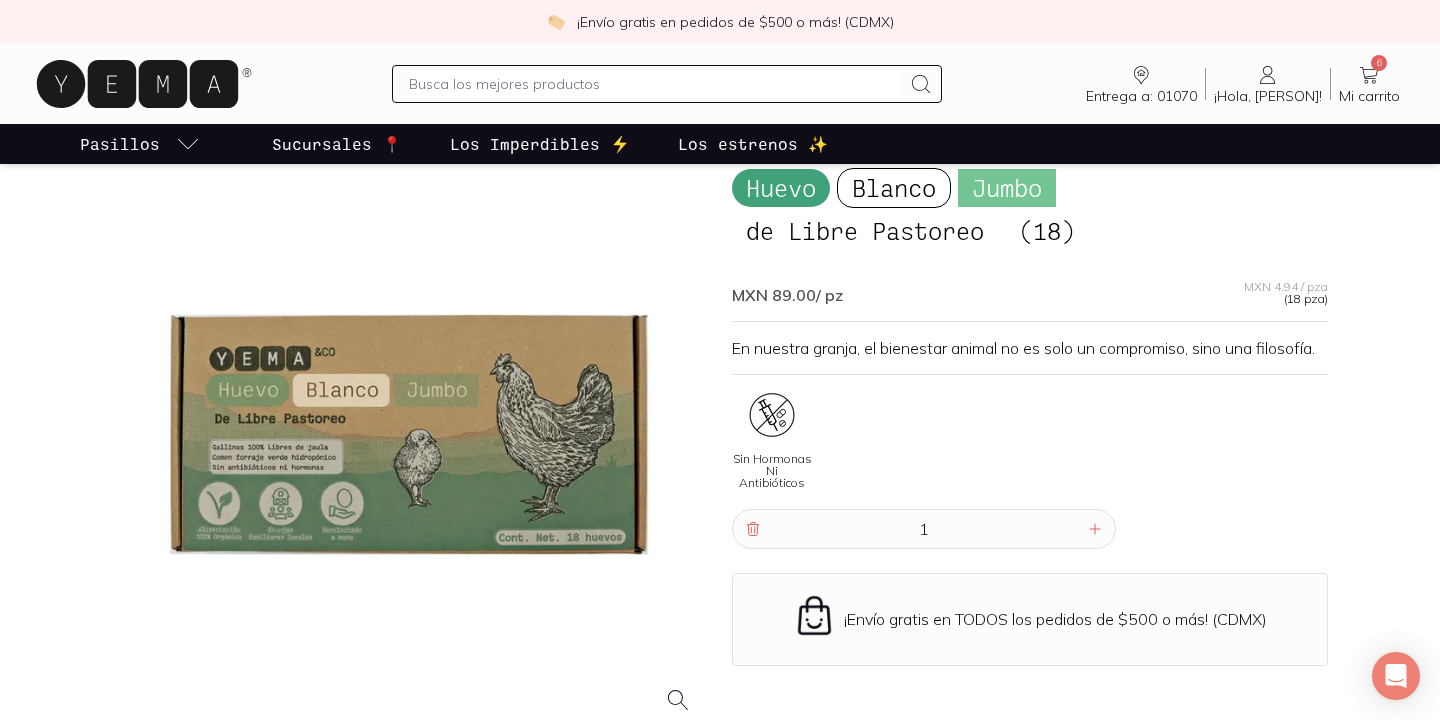 click 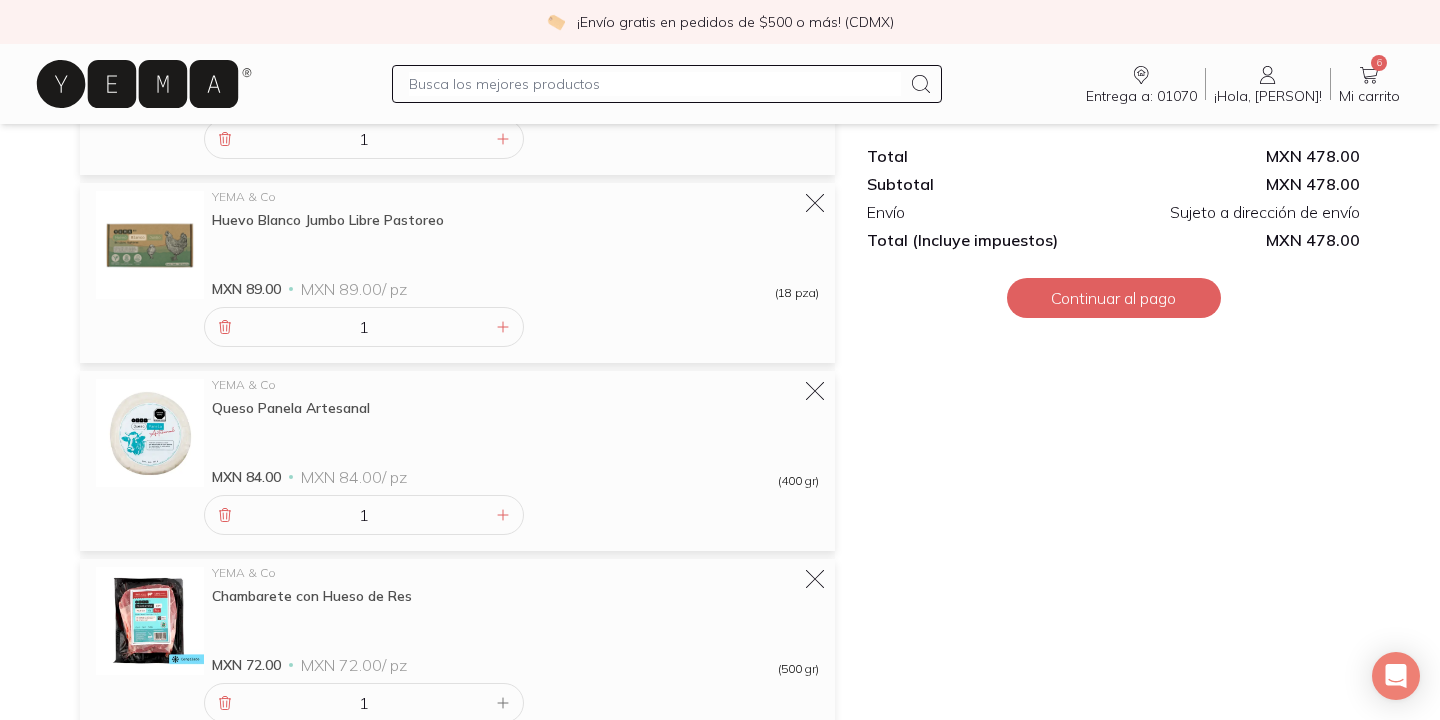 scroll, scrollTop: 576, scrollLeft: 0, axis: vertical 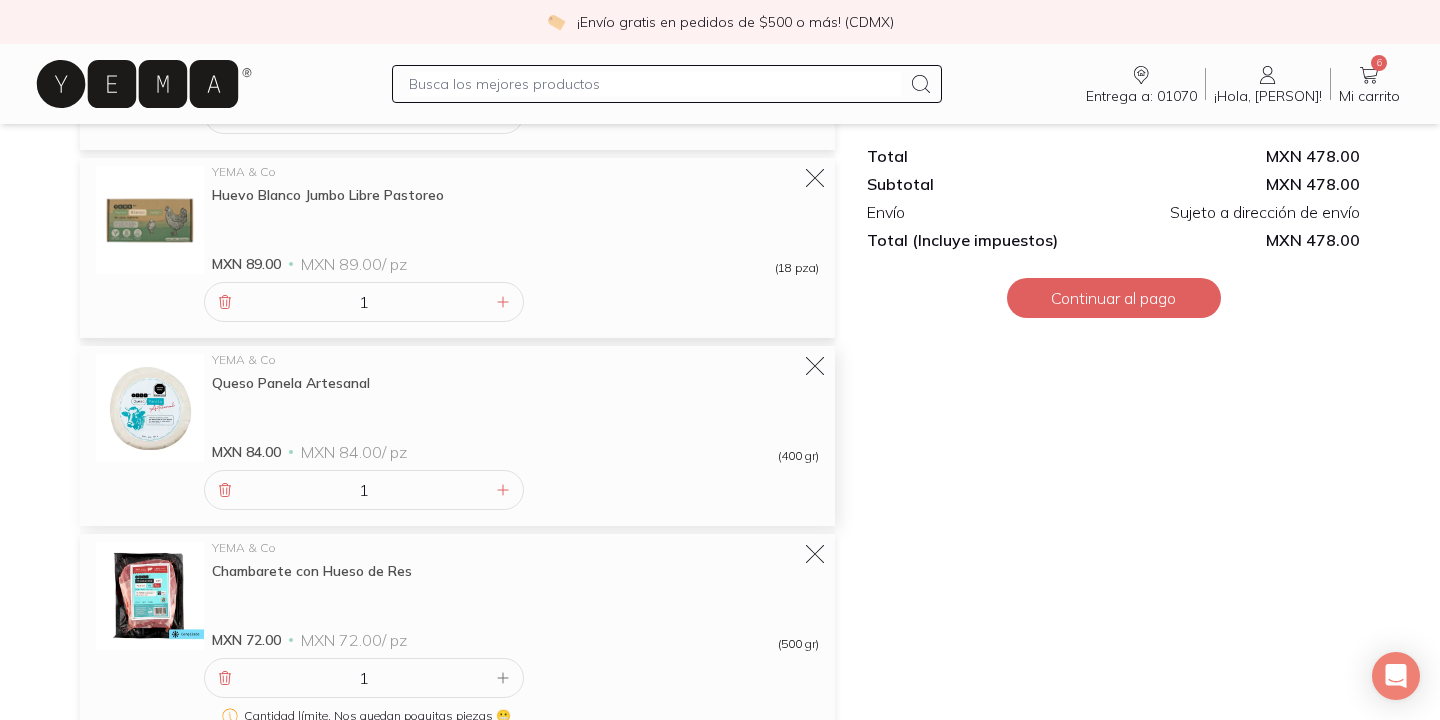 click on "Queso Panela Artesanal" at bounding box center [515, 383] 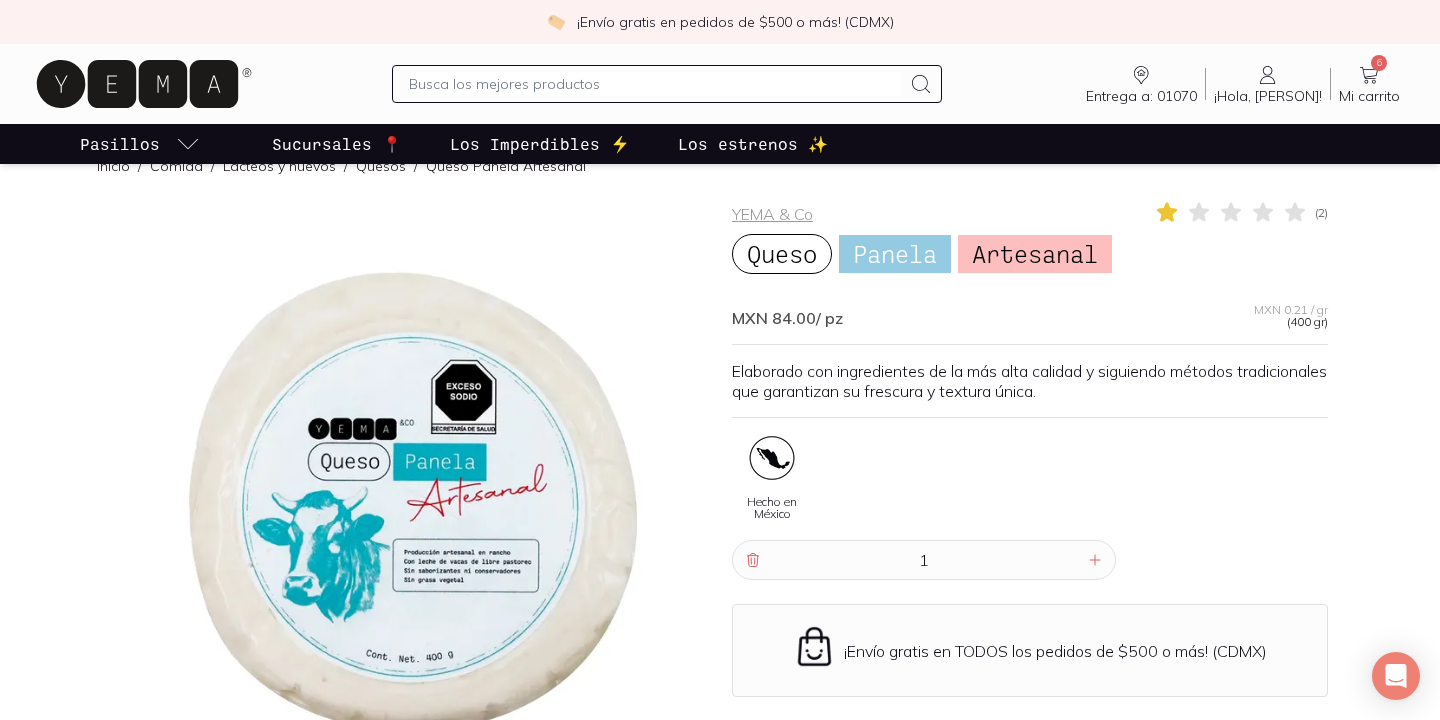 scroll, scrollTop: 41, scrollLeft: 0, axis: vertical 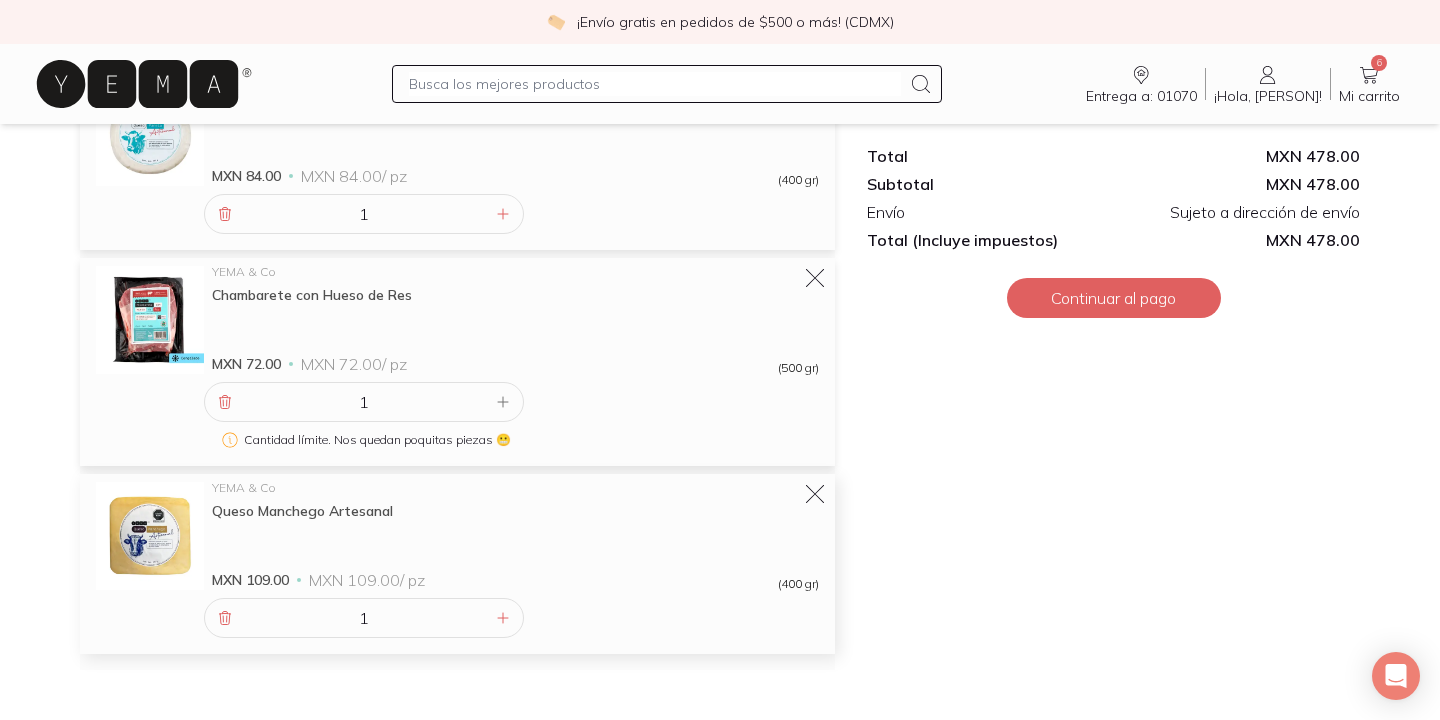 click on "Queso Manchego Artesanal" at bounding box center [515, 511] 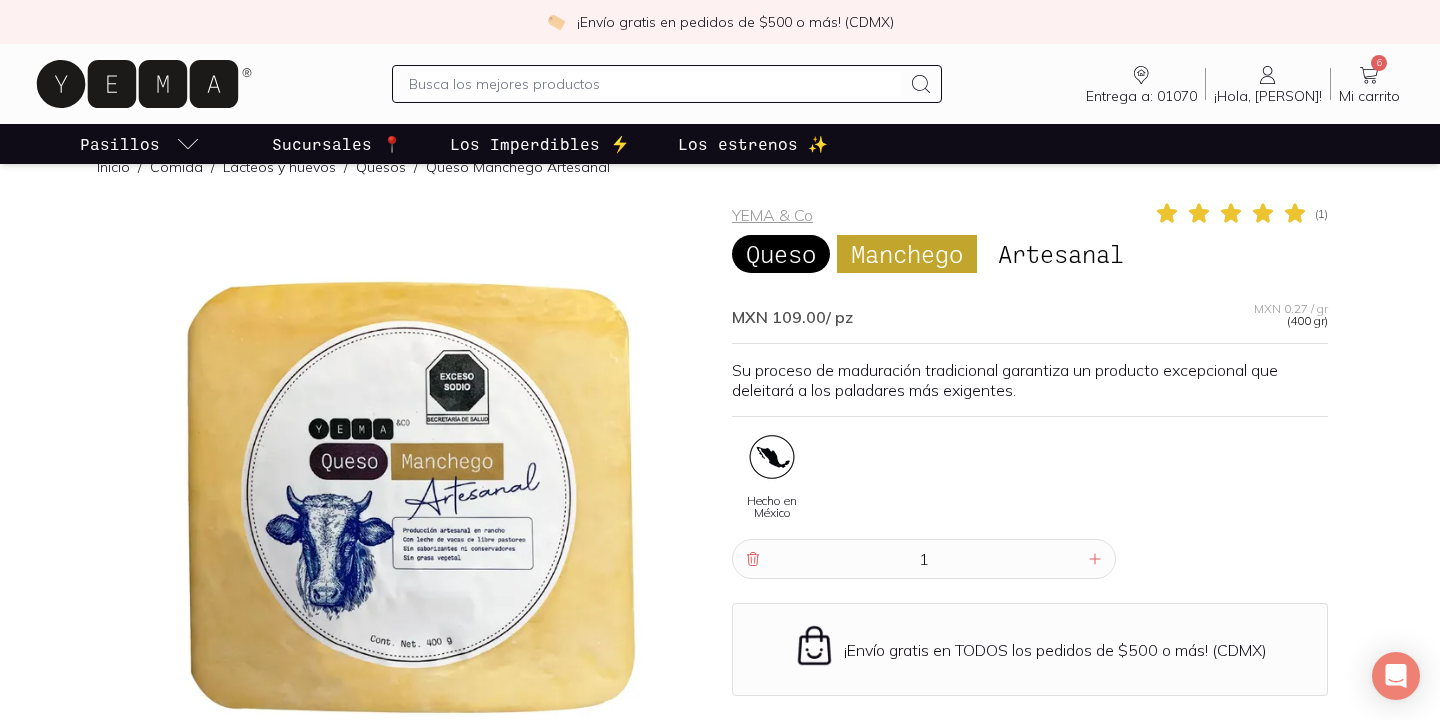scroll, scrollTop: 0, scrollLeft: 0, axis: both 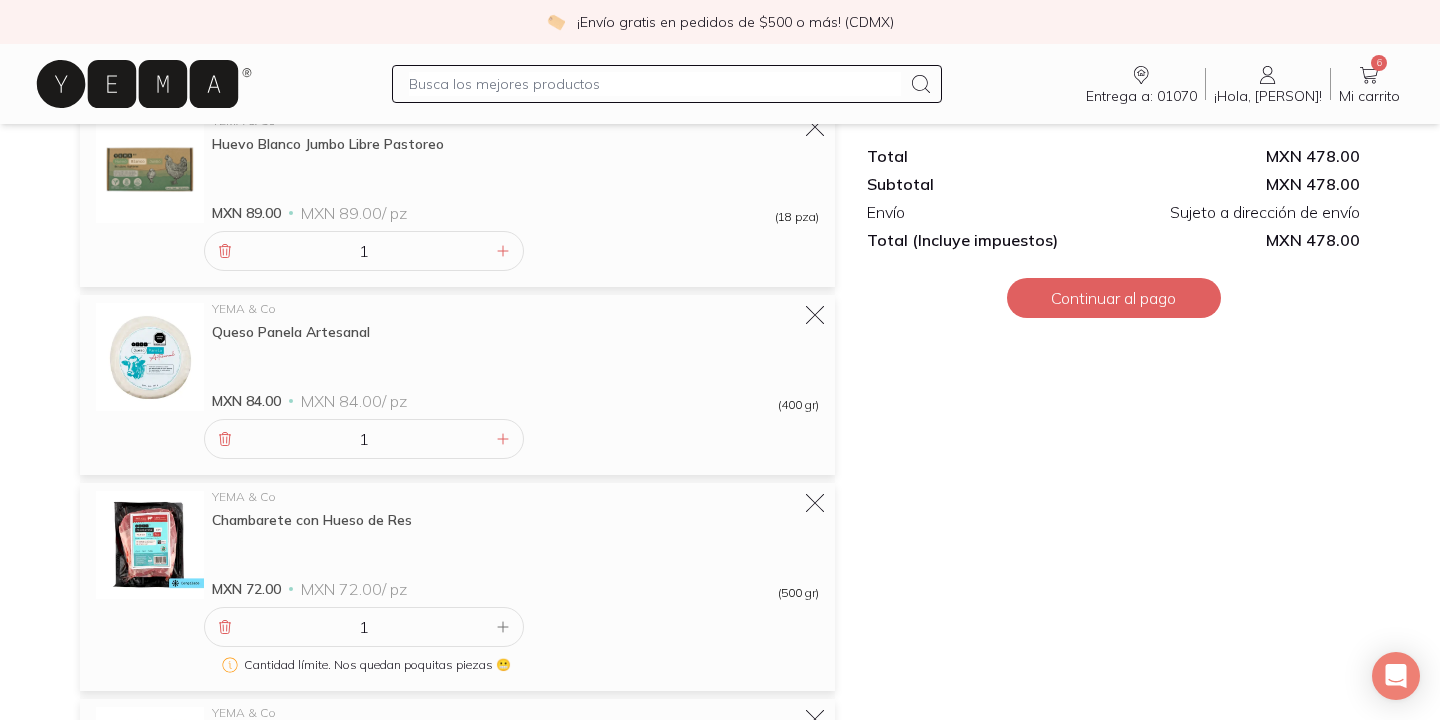 click 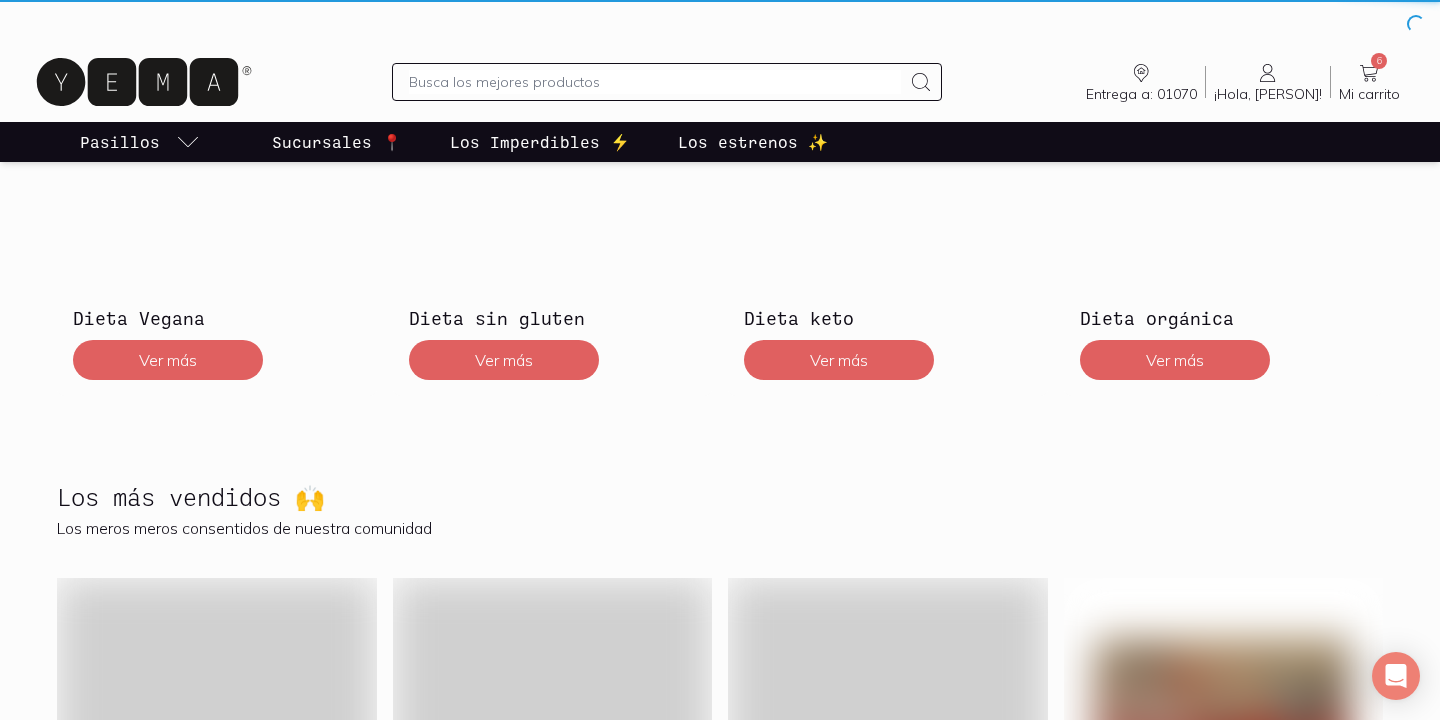 scroll, scrollTop: 0, scrollLeft: 0, axis: both 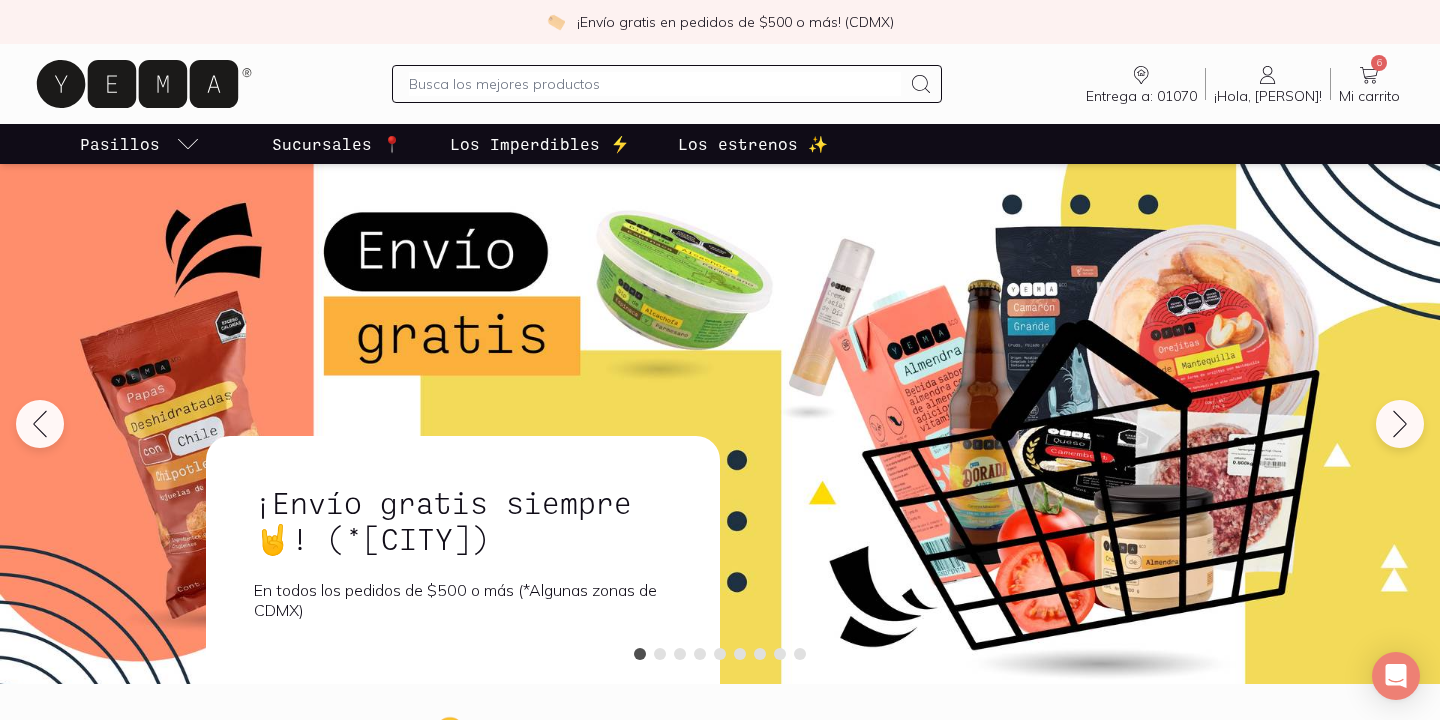 click on "Los estrenos ✨" at bounding box center [753, 144] 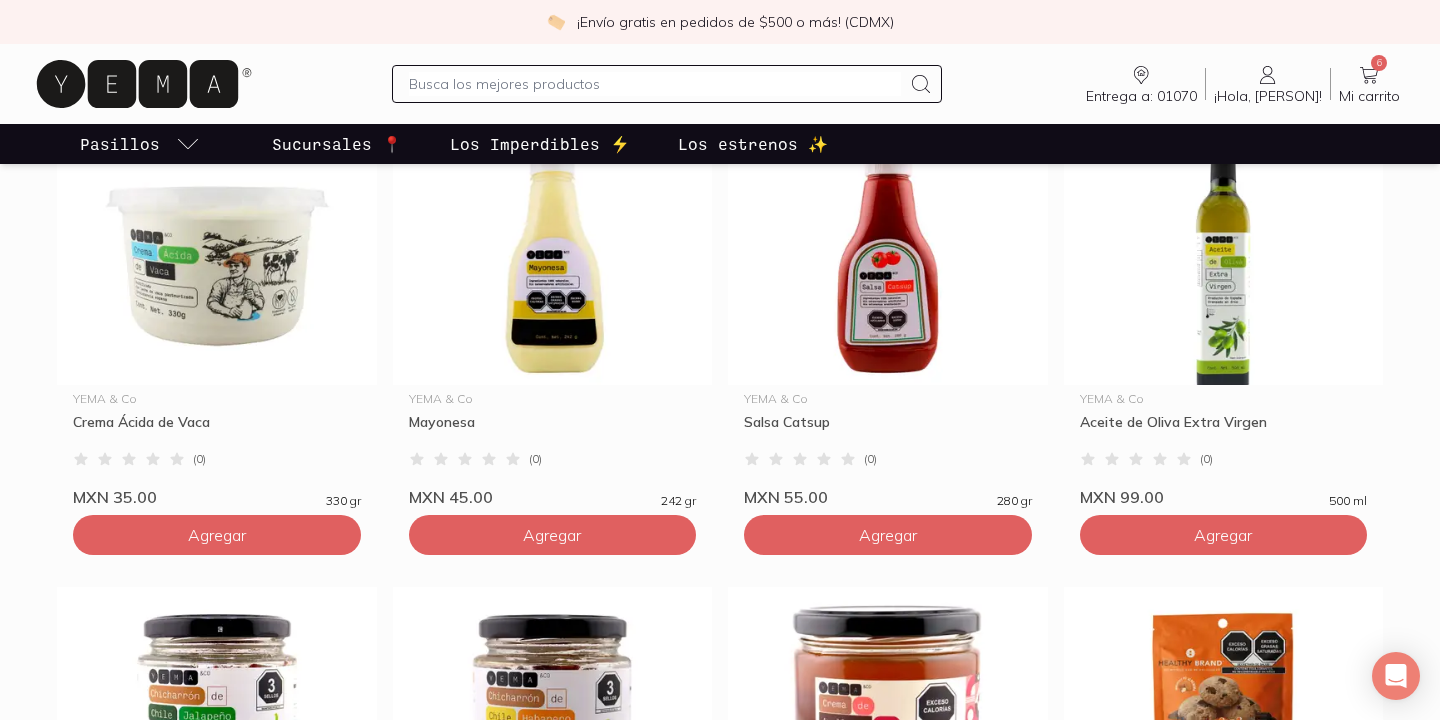 scroll, scrollTop: 907, scrollLeft: 0, axis: vertical 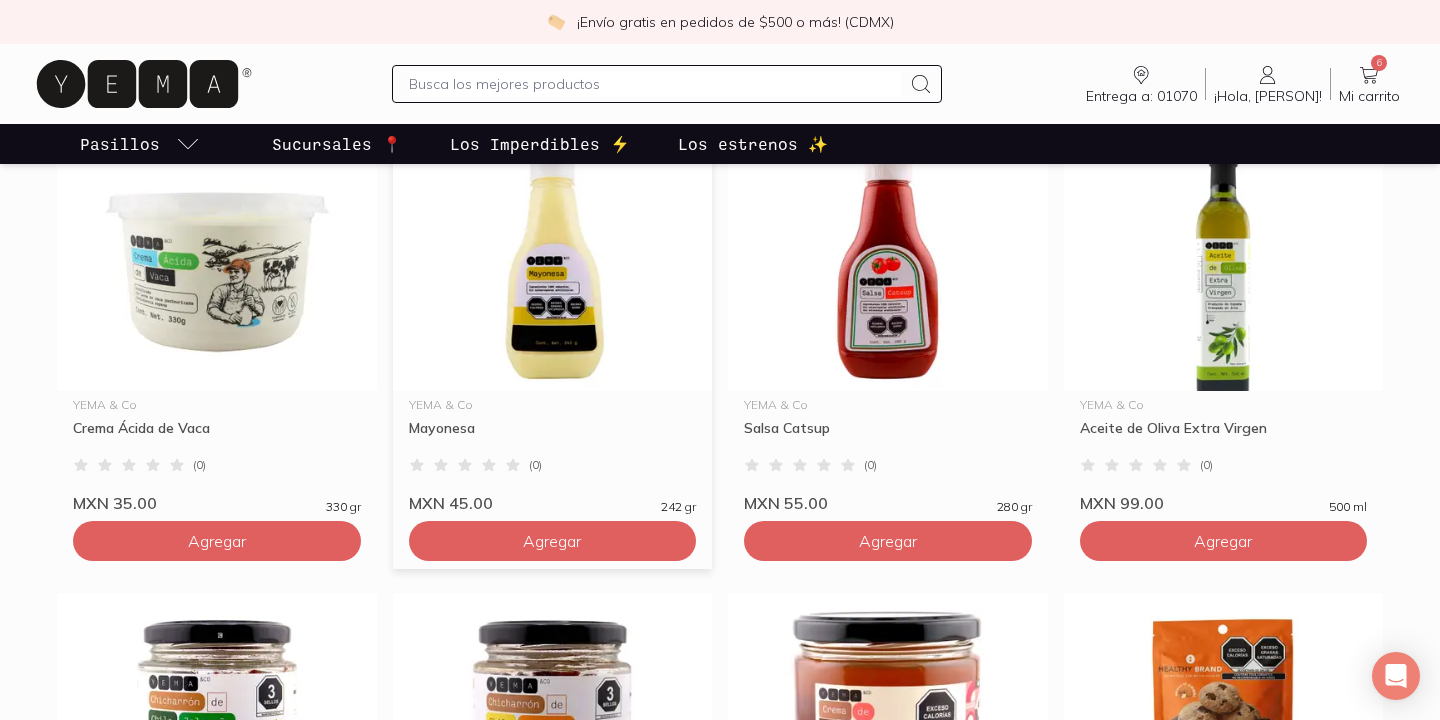 click at bounding box center [553, 268] 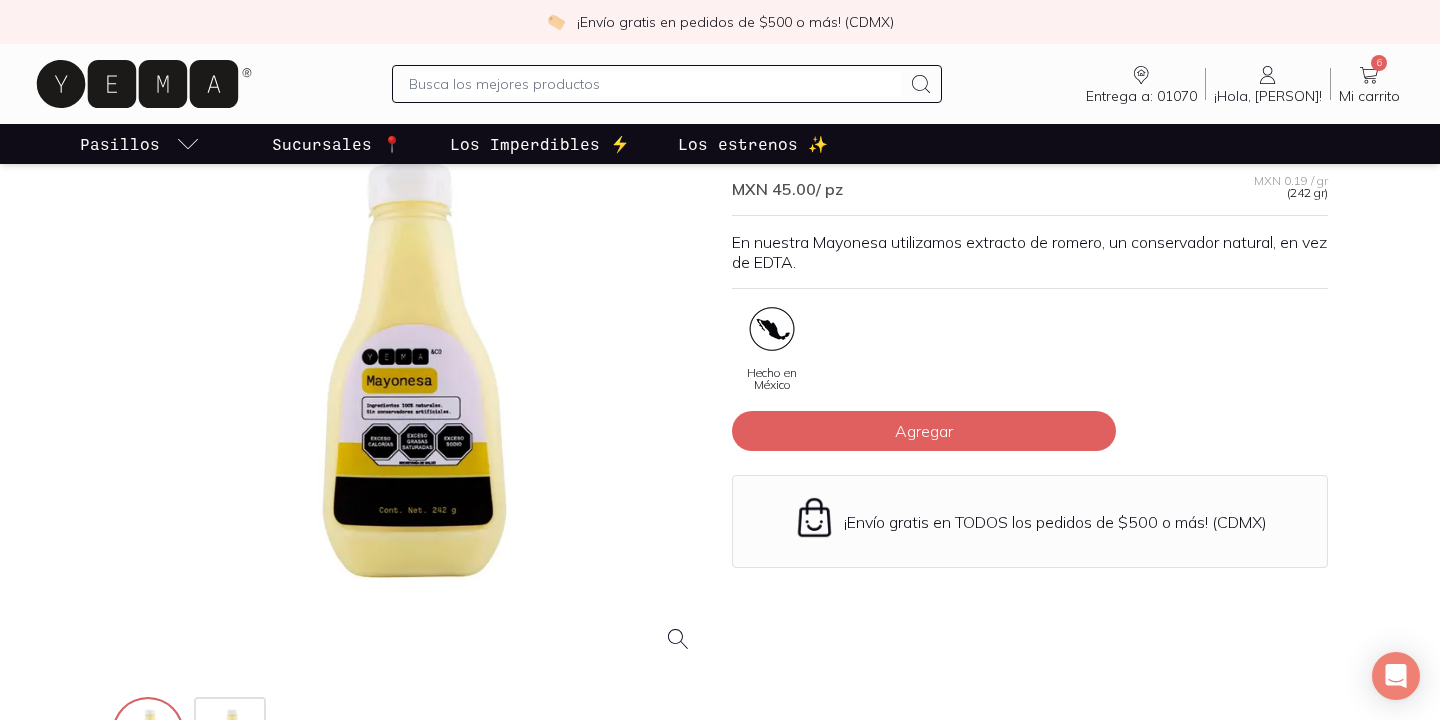 scroll, scrollTop: 143, scrollLeft: 0, axis: vertical 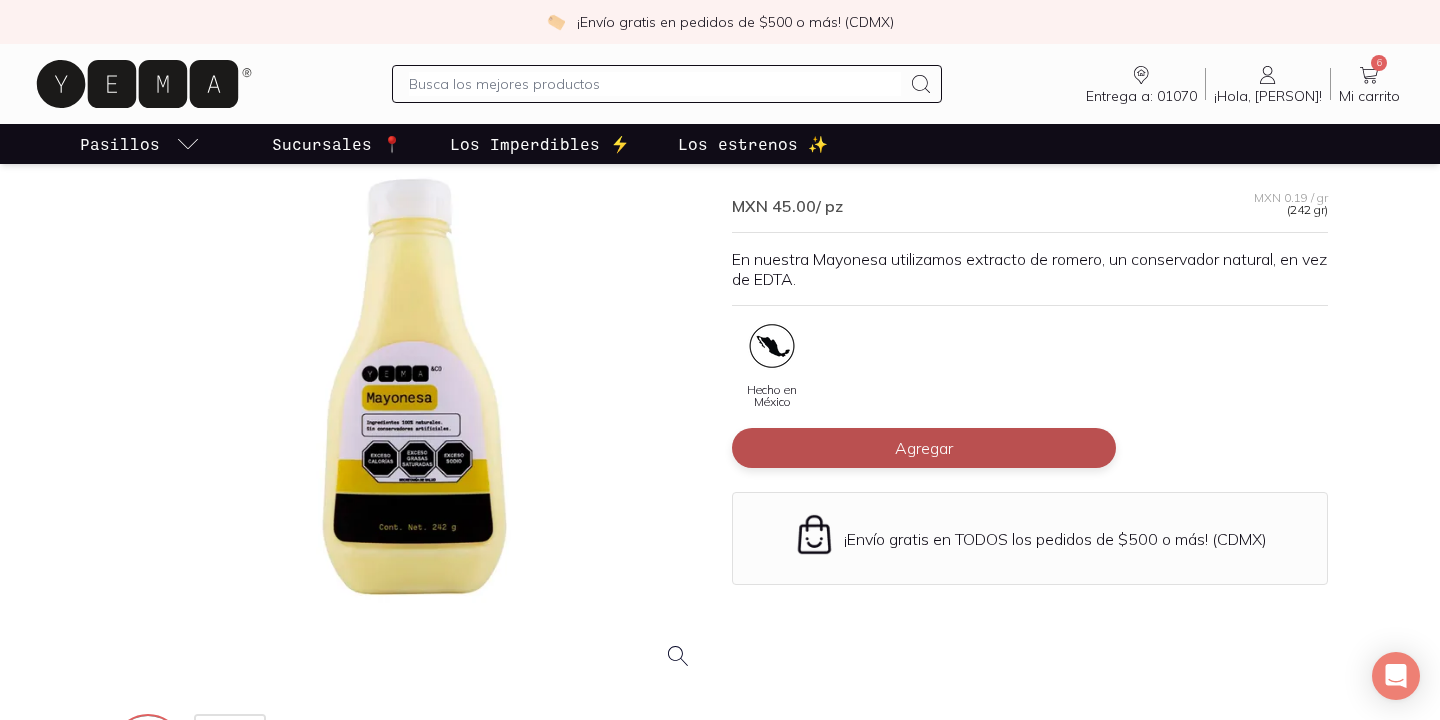 click on "Agregar" at bounding box center [924, 448] 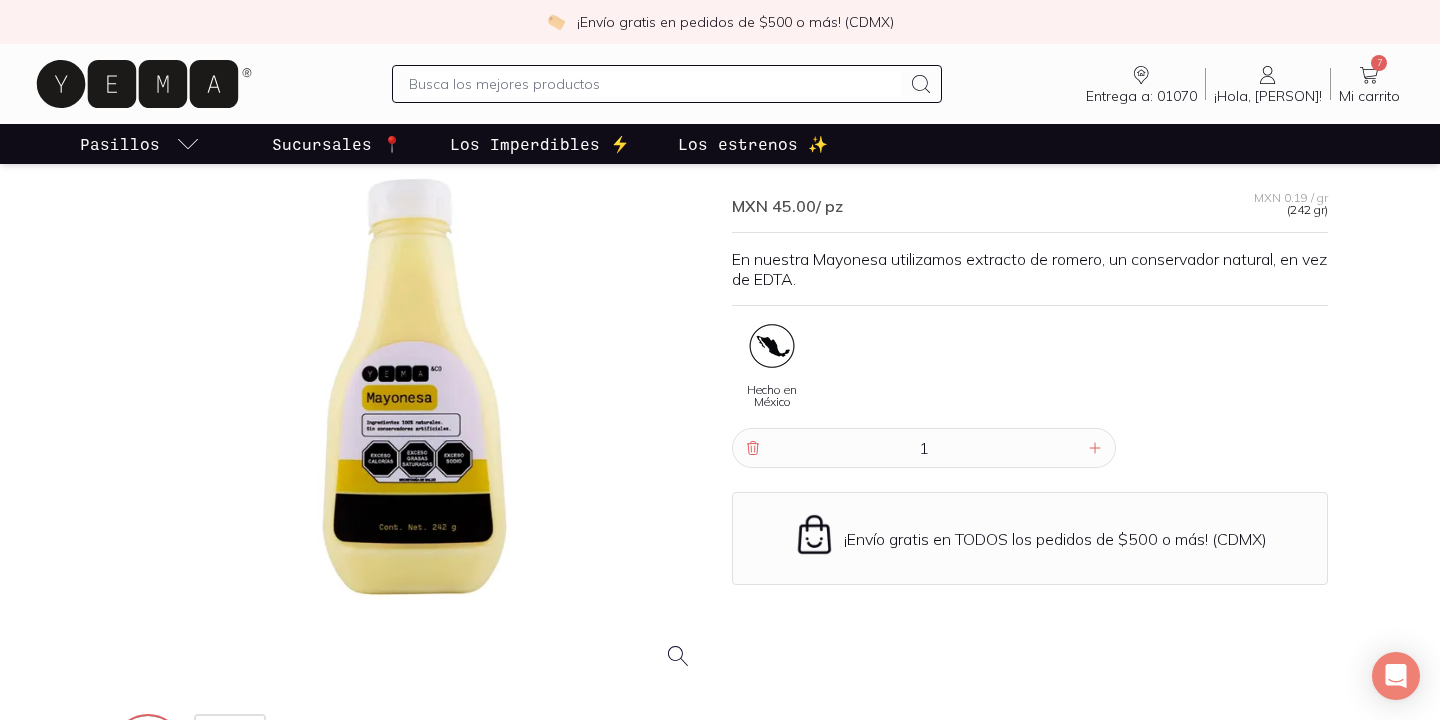 click on "Los estrenos ✨" at bounding box center [753, 144] 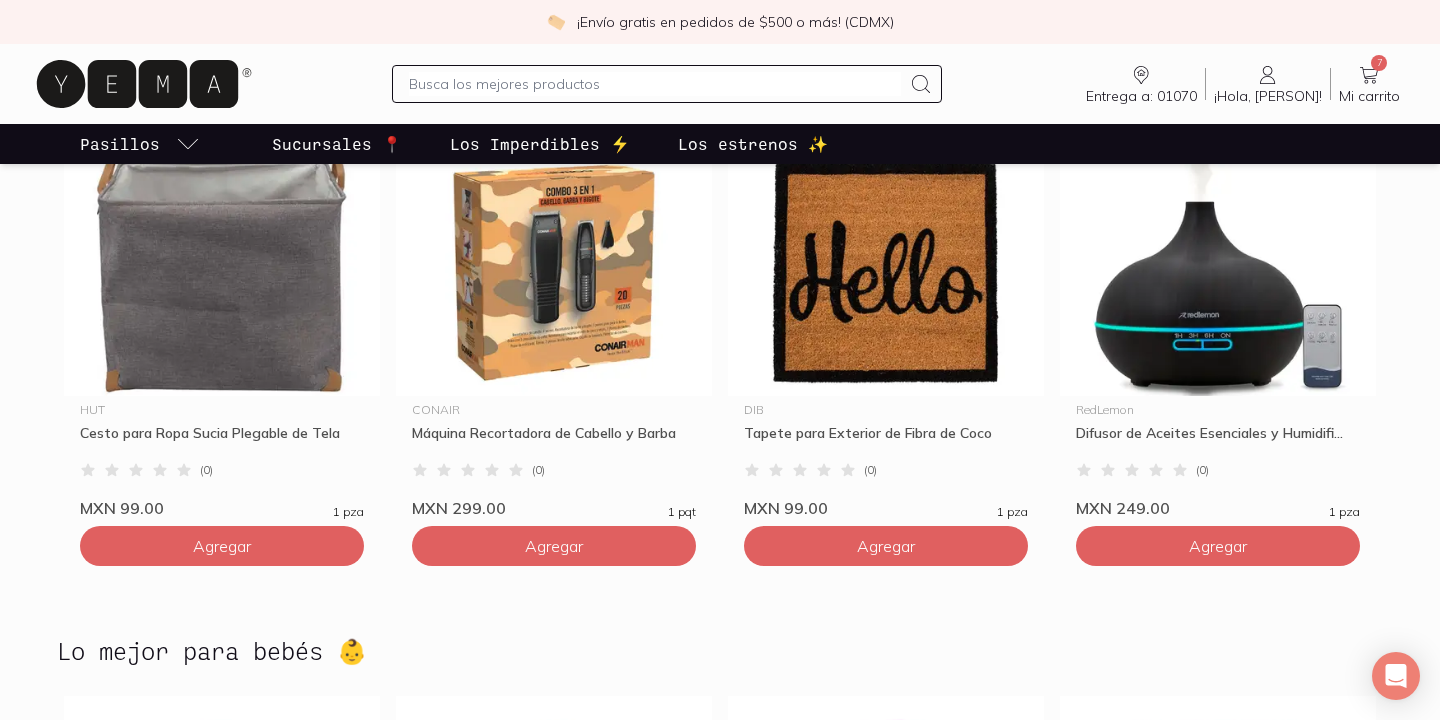 scroll, scrollTop: 2792, scrollLeft: 0, axis: vertical 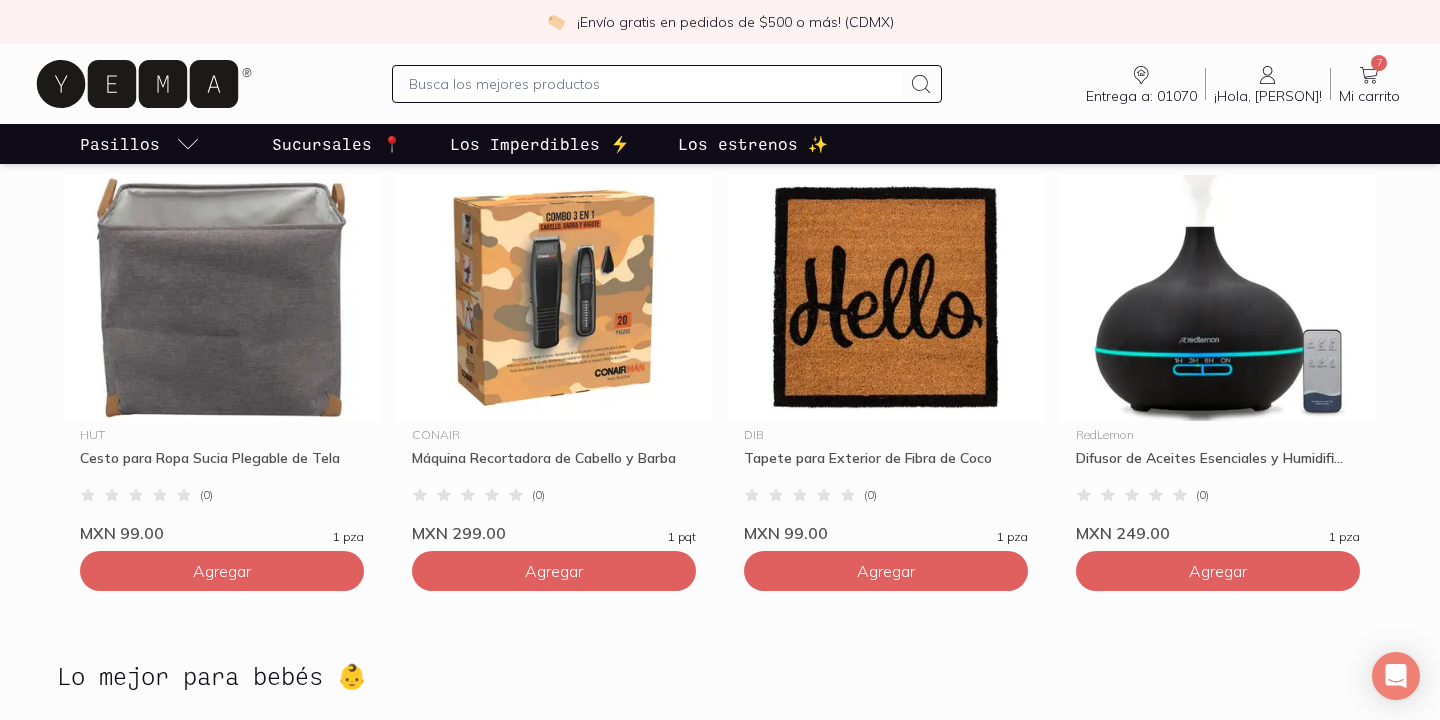 click on "Los Imperdibles ⚡️" at bounding box center (540, 144) 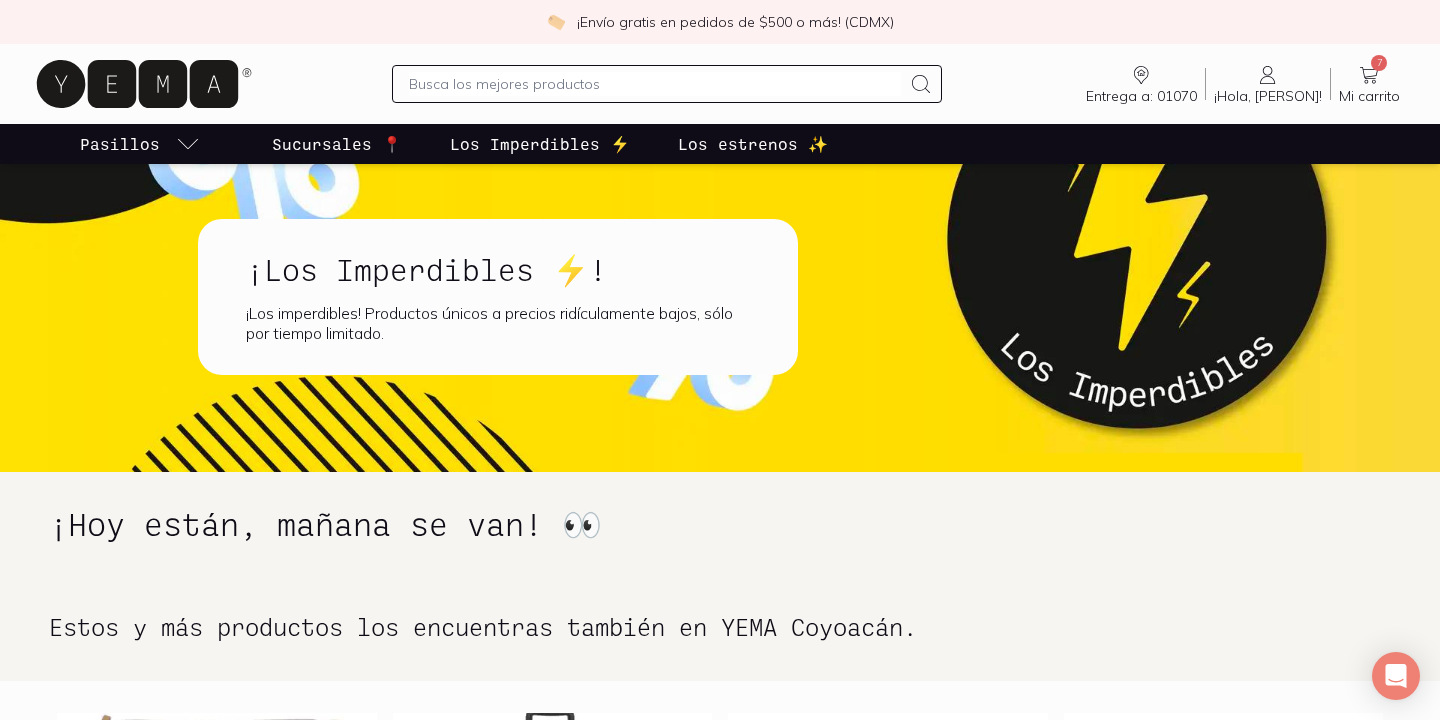scroll, scrollTop: 0, scrollLeft: 0, axis: both 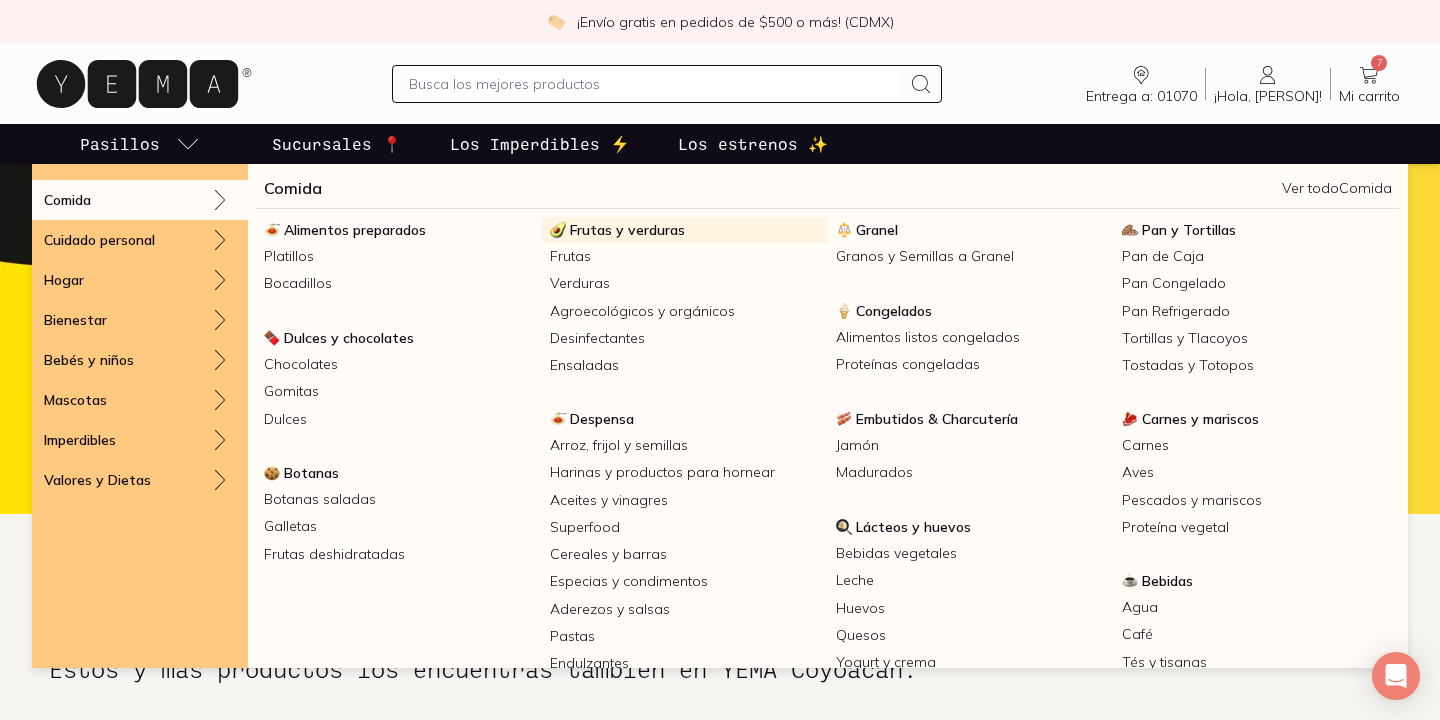 click on "Frutas y verduras" at bounding box center [627, 230] 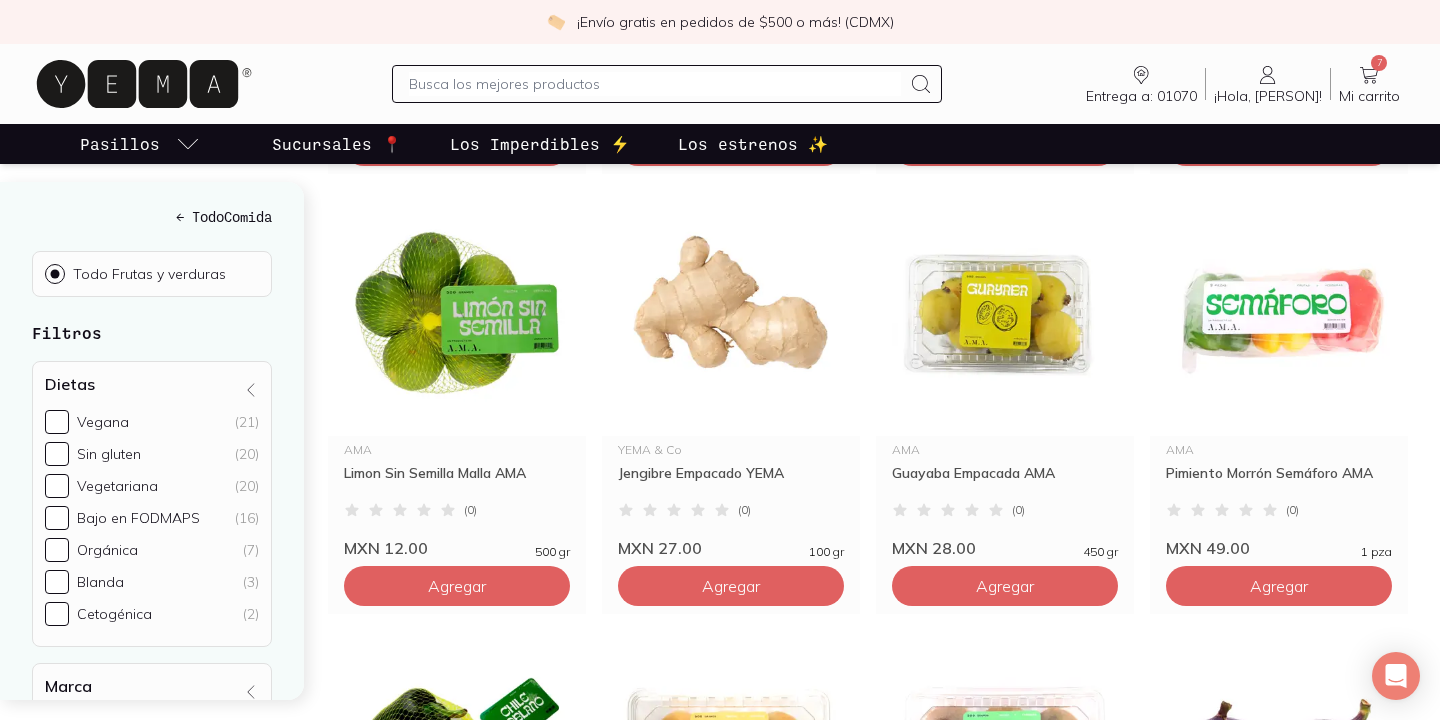 scroll, scrollTop: 715, scrollLeft: 0, axis: vertical 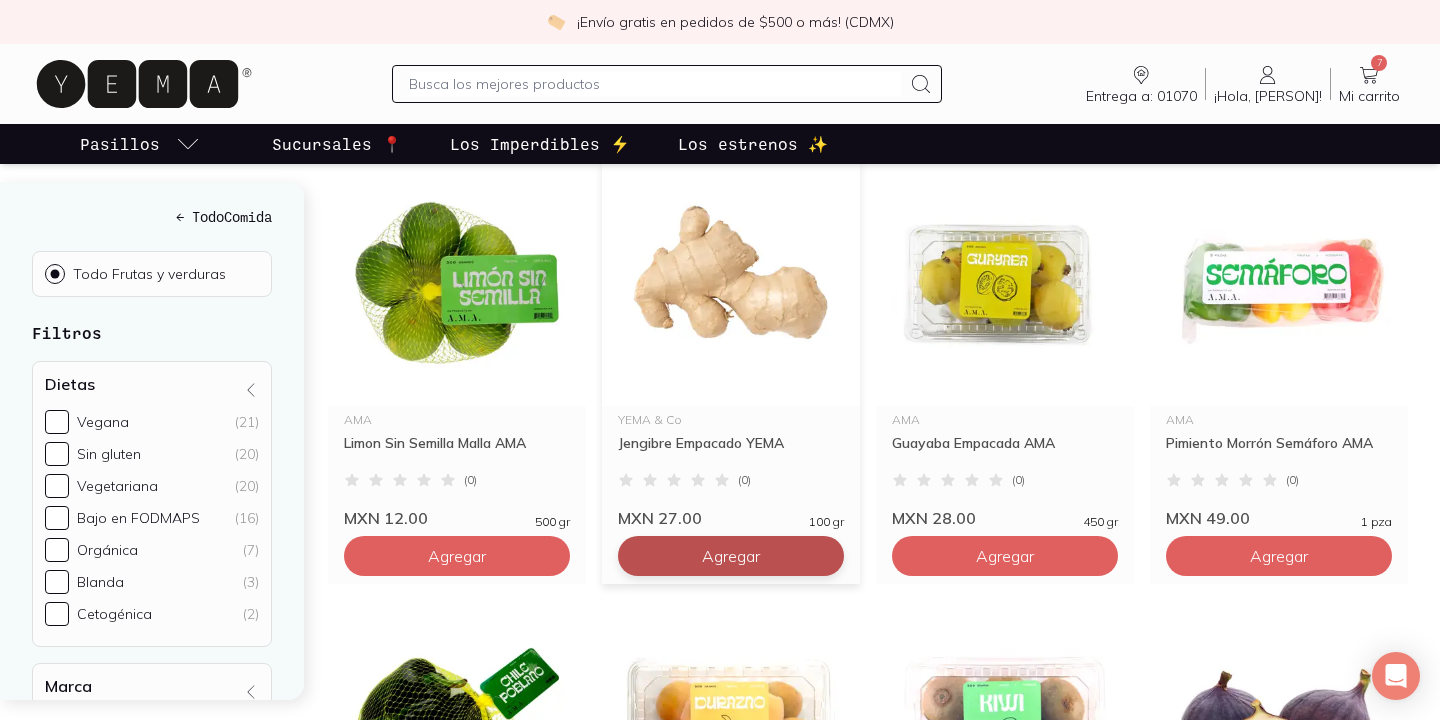 click on "Agregar" at bounding box center [457, 116] 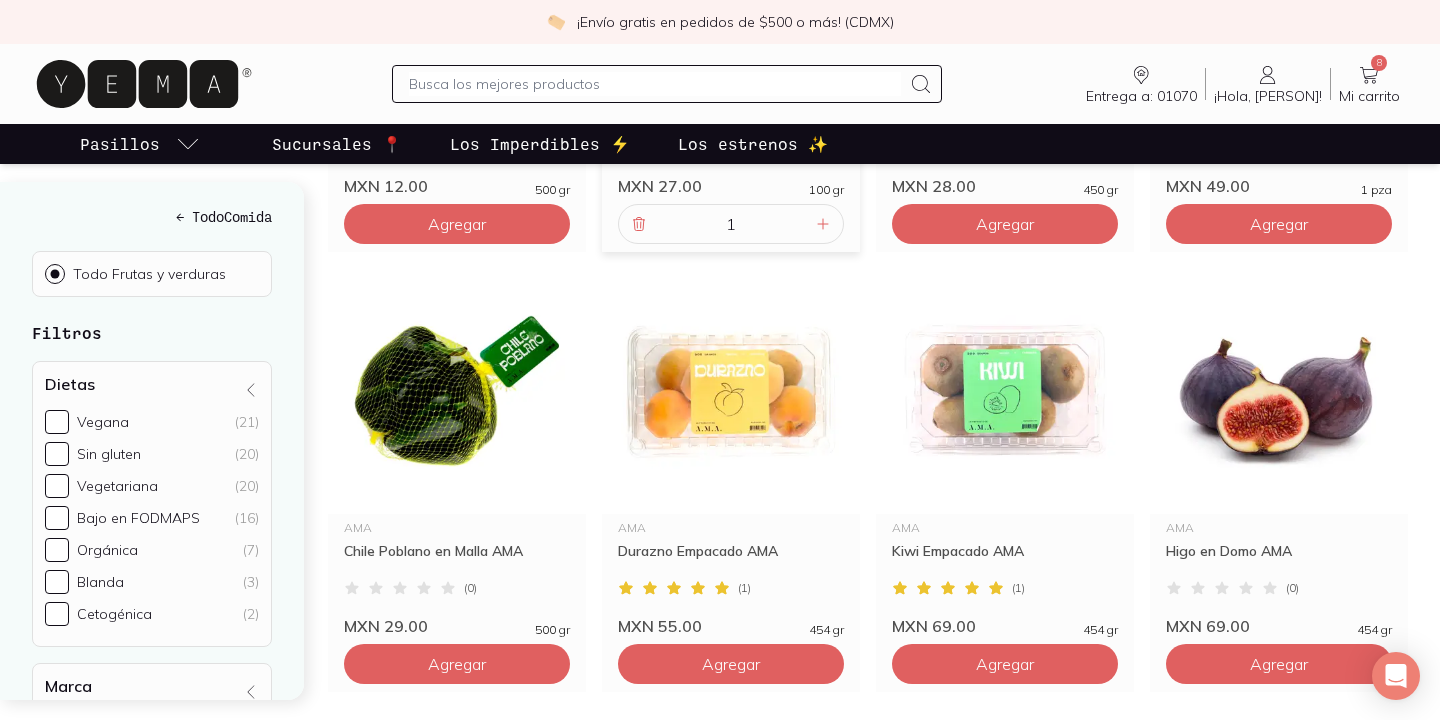 scroll, scrollTop: 1048, scrollLeft: 0, axis: vertical 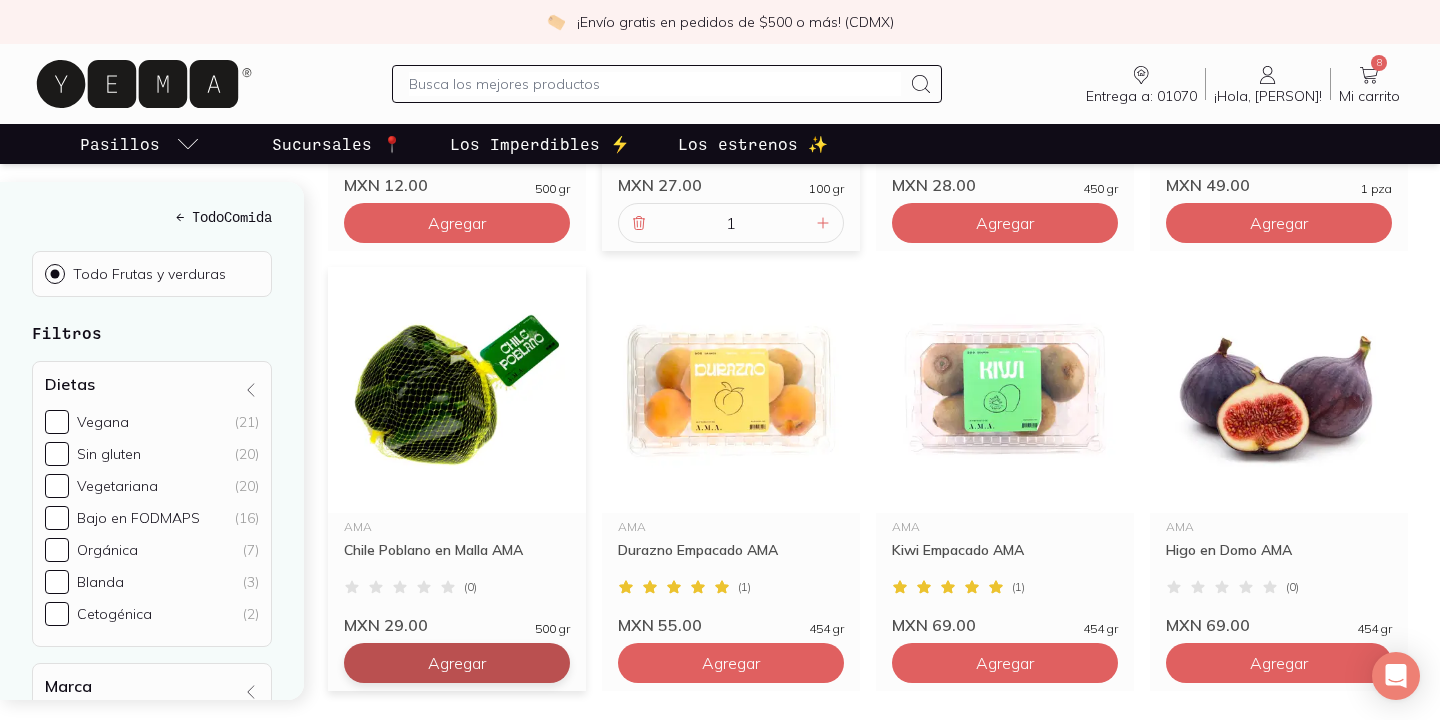 click on "Agregar" at bounding box center (457, -217) 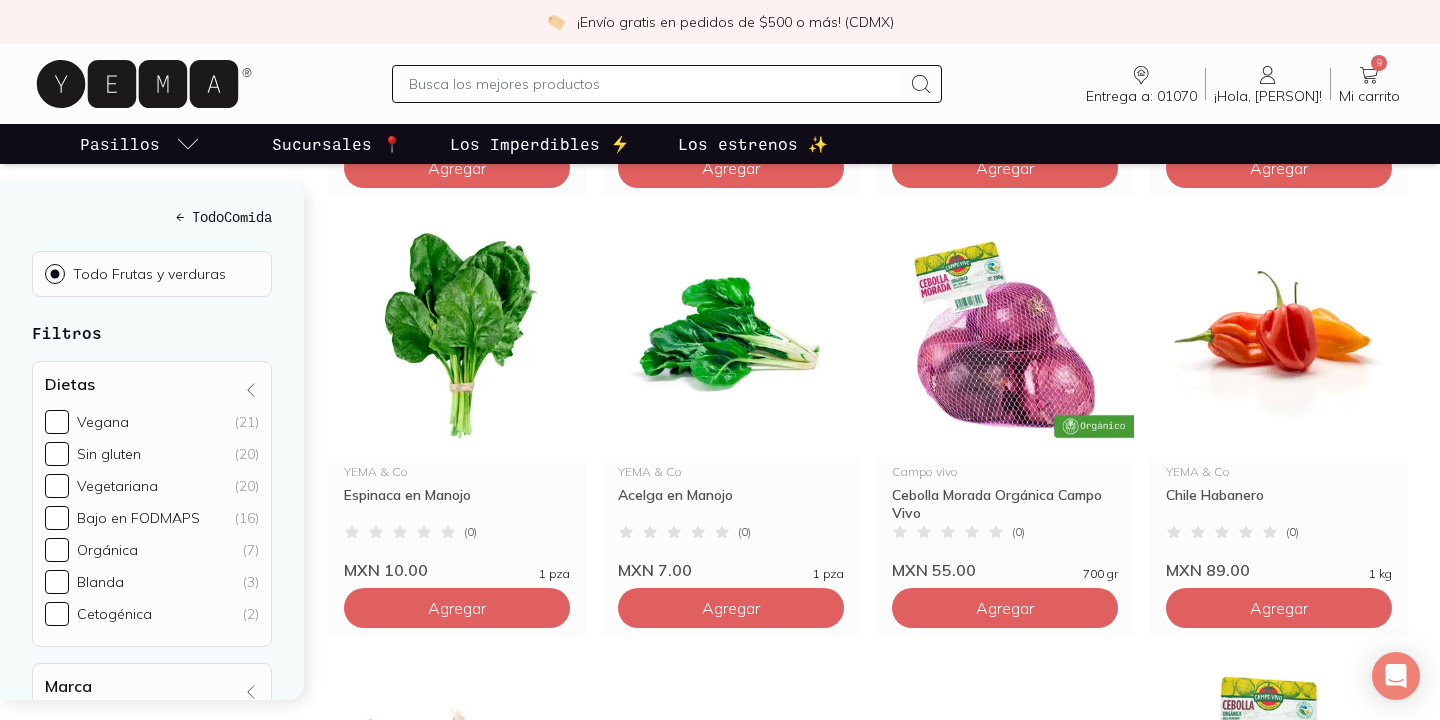 scroll, scrollTop: 2013, scrollLeft: 0, axis: vertical 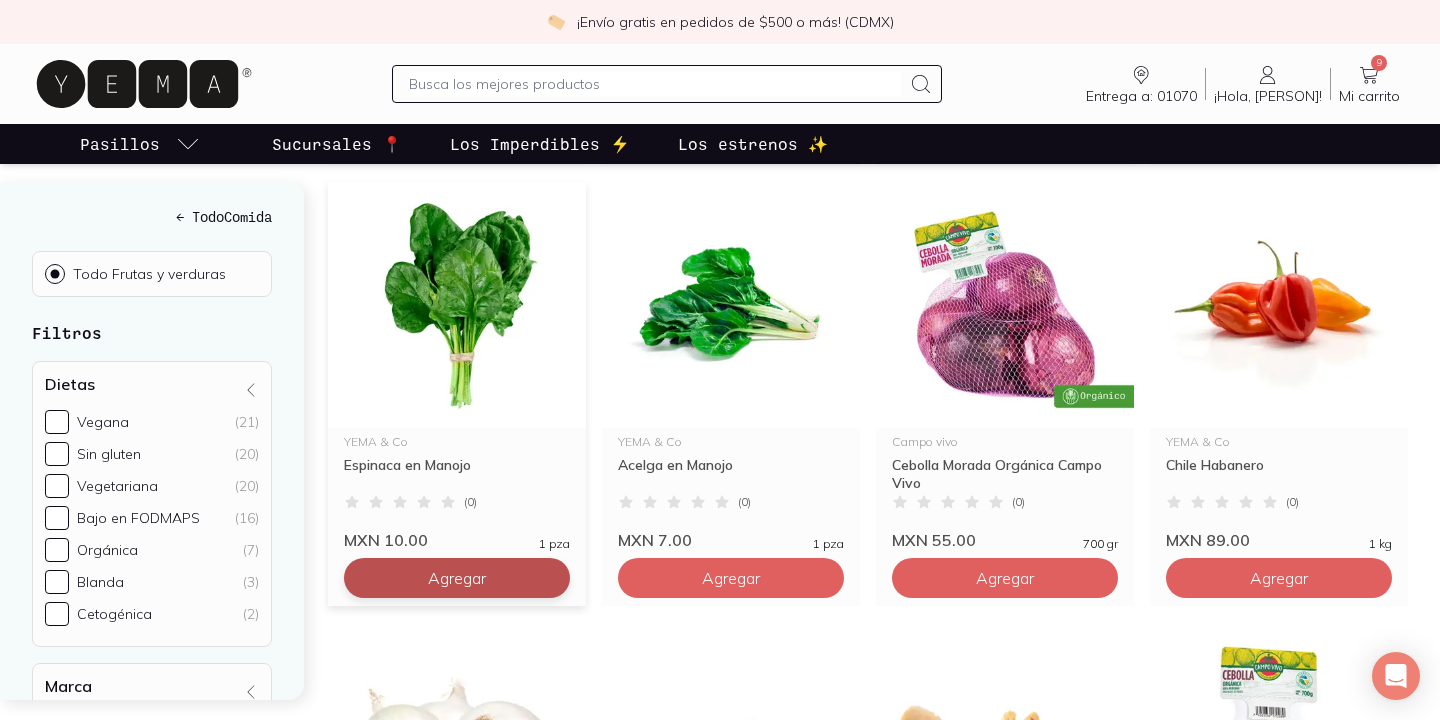 click on "Agregar" at bounding box center [457, -1182] 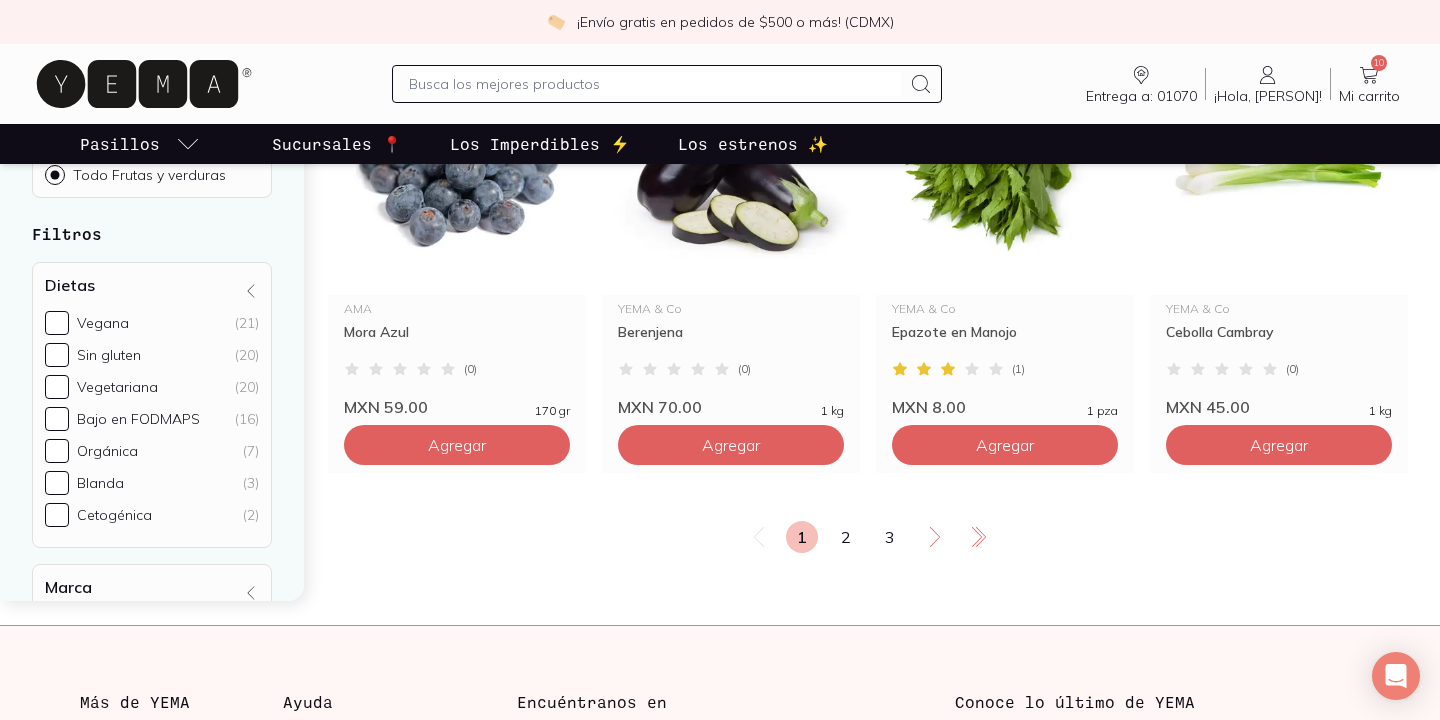 scroll, scrollTop: 3469, scrollLeft: 0, axis: vertical 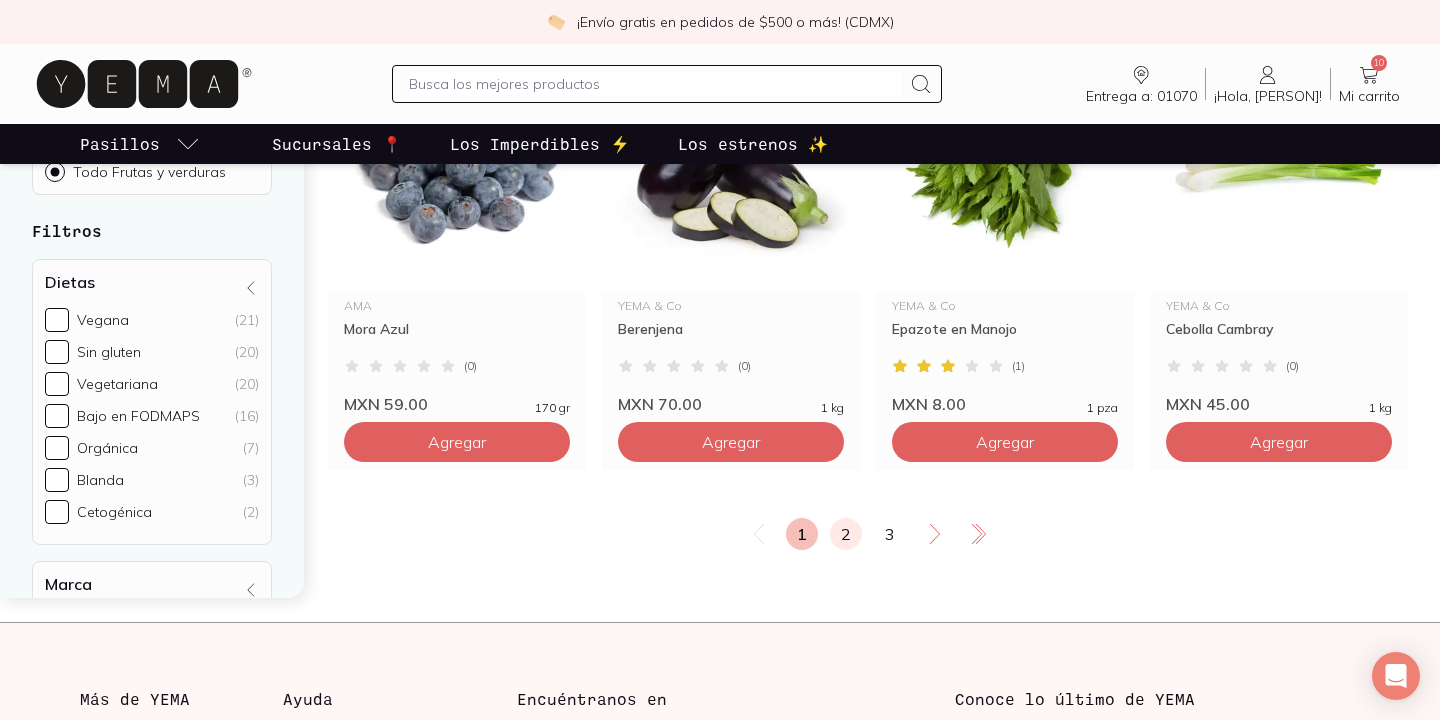 click on "2" at bounding box center (846, 534) 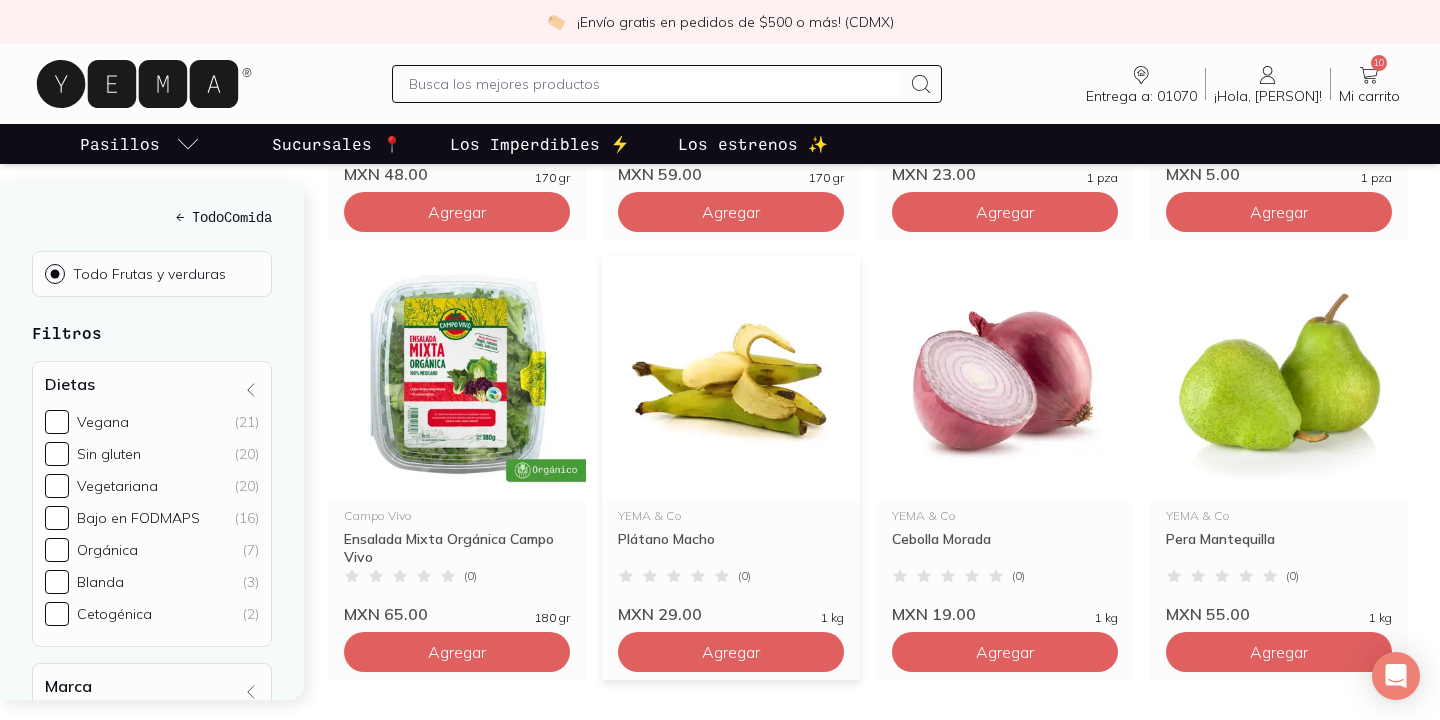 scroll, scrollTop: 1060, scrollLeft: 0, axis: vertical 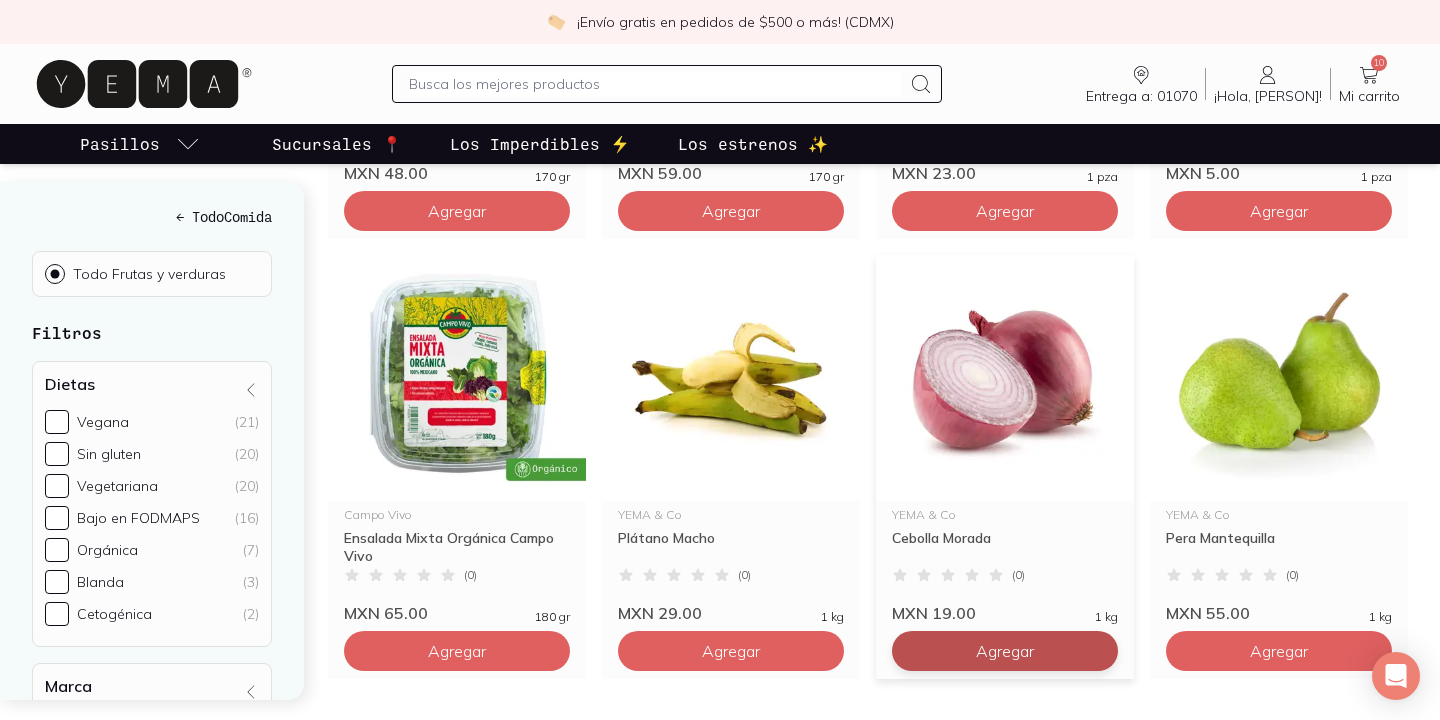 click on "Agregar" at bounding box center (457, -229) 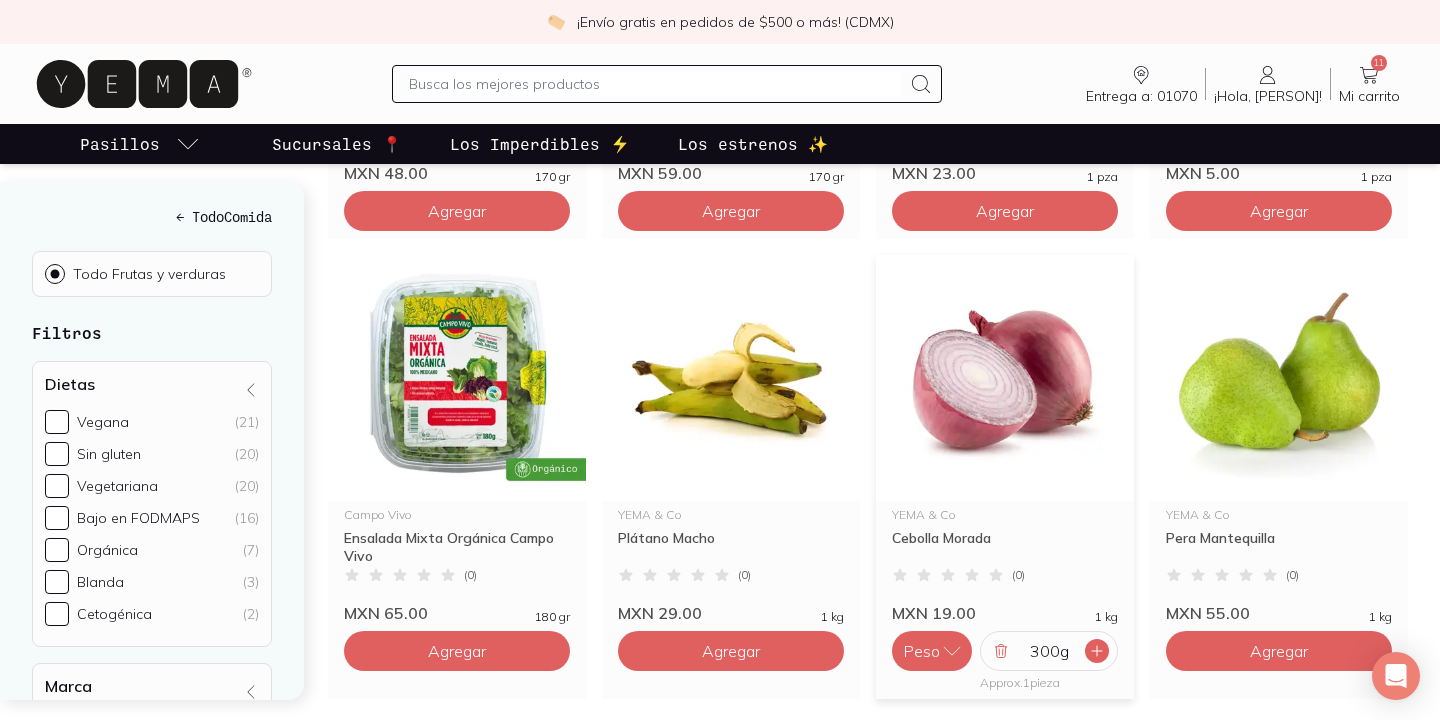 click 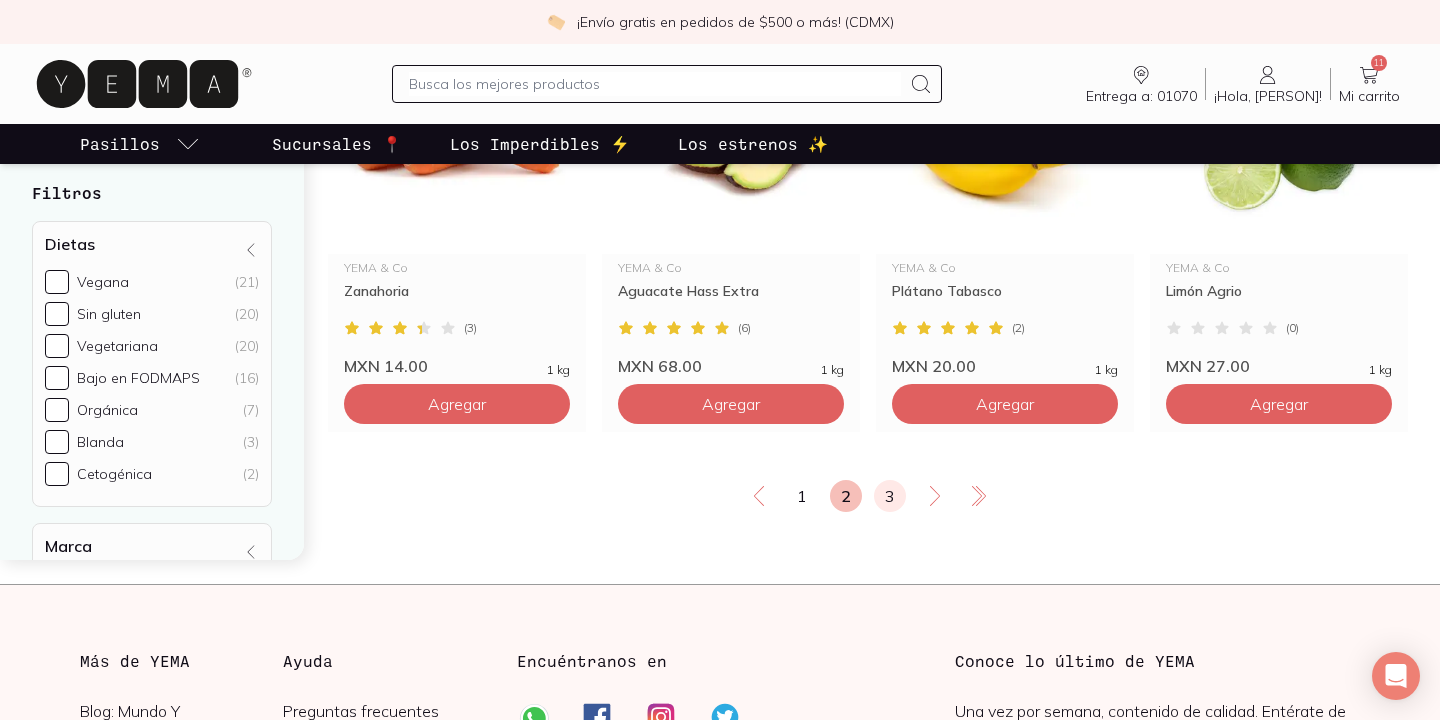 scroll, scrollTop: 3508, scrollLeft: 0, axis: vertical 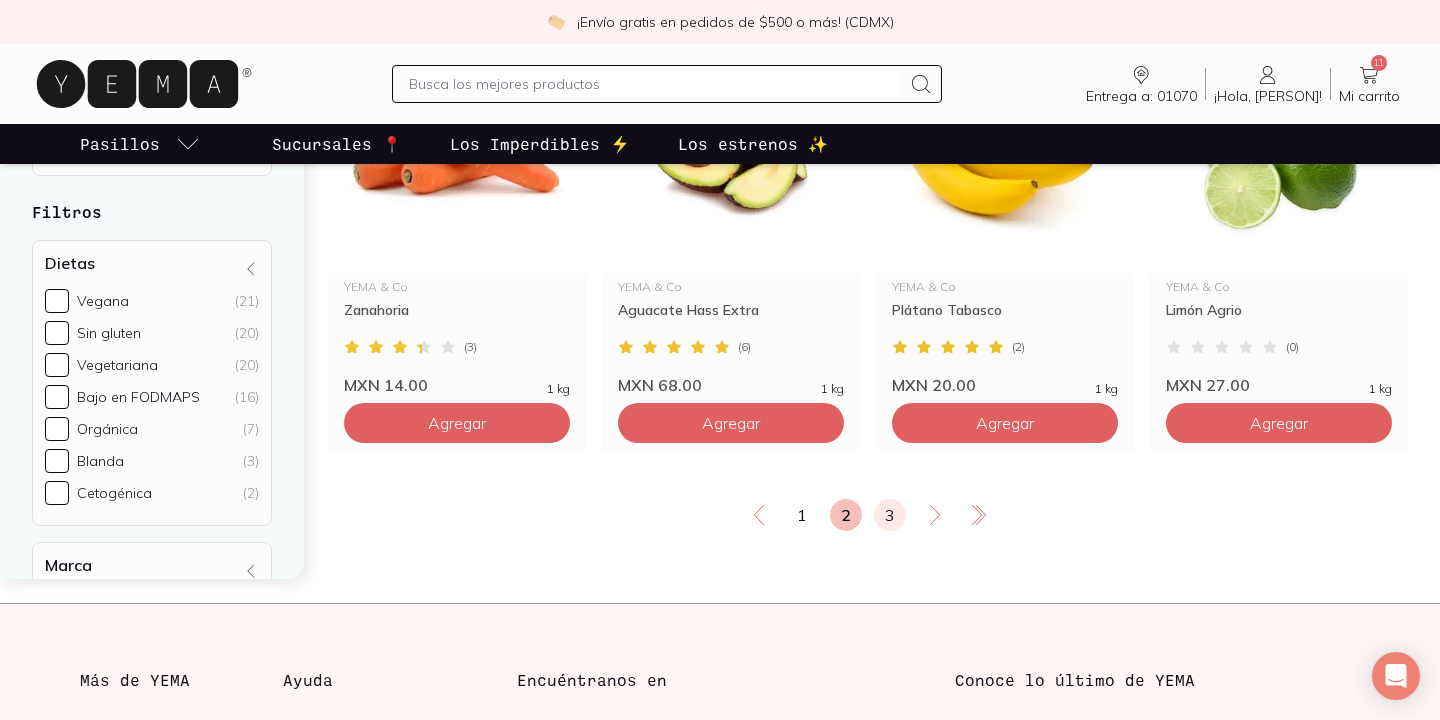 click on "3" at bounding box center [890, 515] 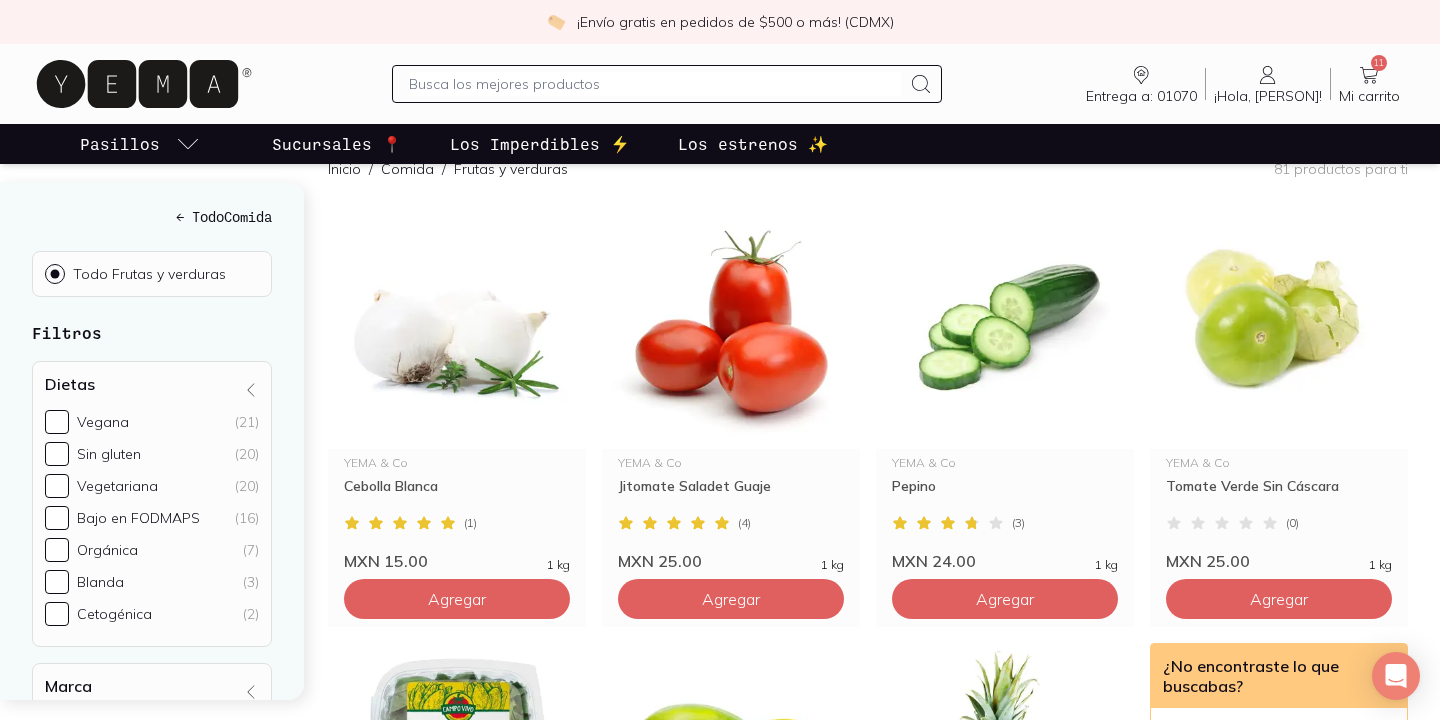 scroll, scrollTop: 234, scrollLeft: 0, axis: vertical 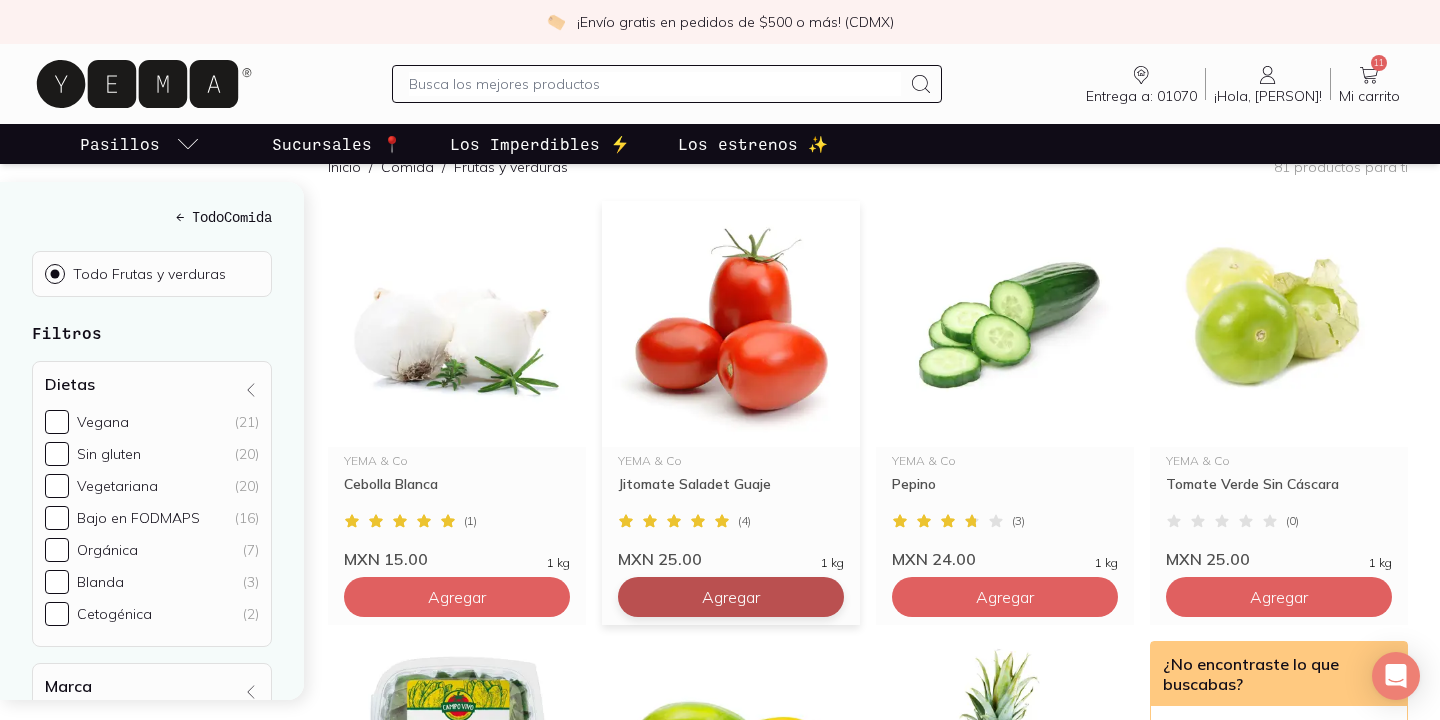 click on "Agregar" at bounding box center [457, 597] 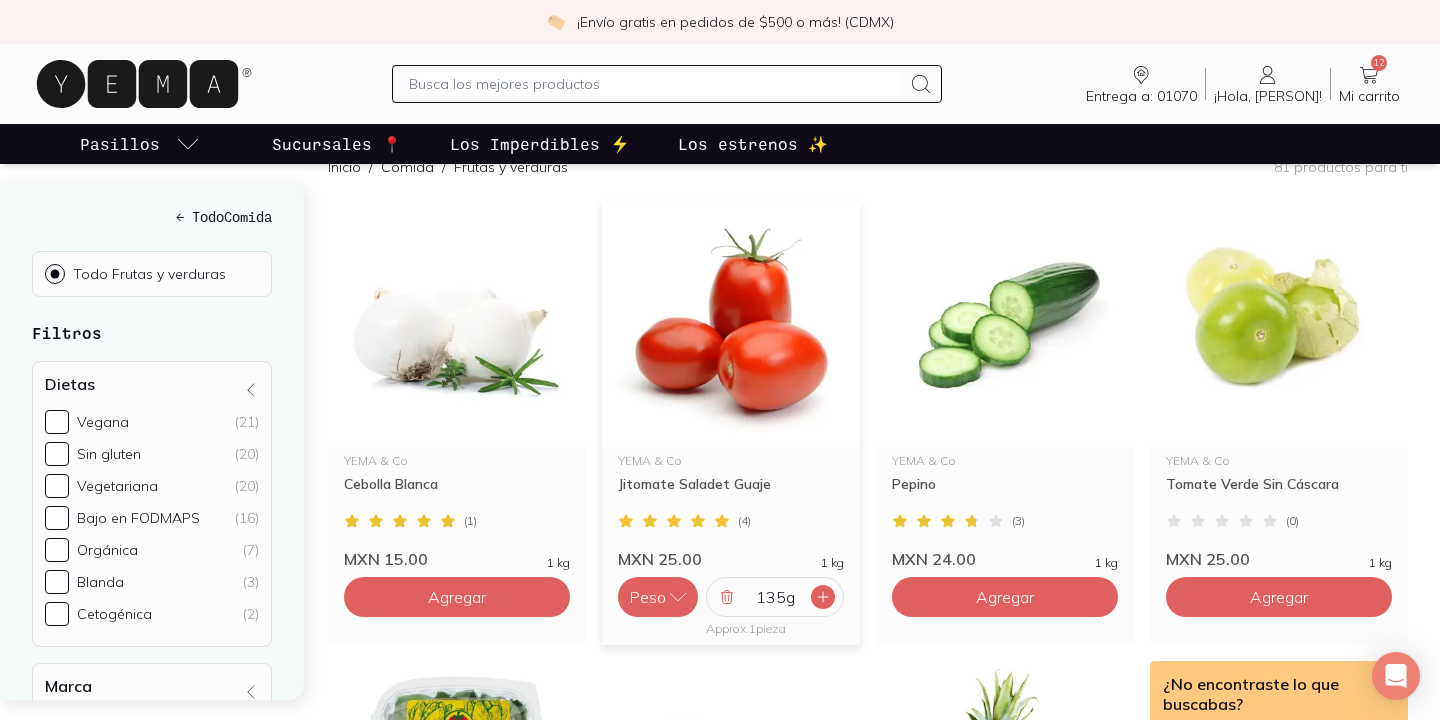 click 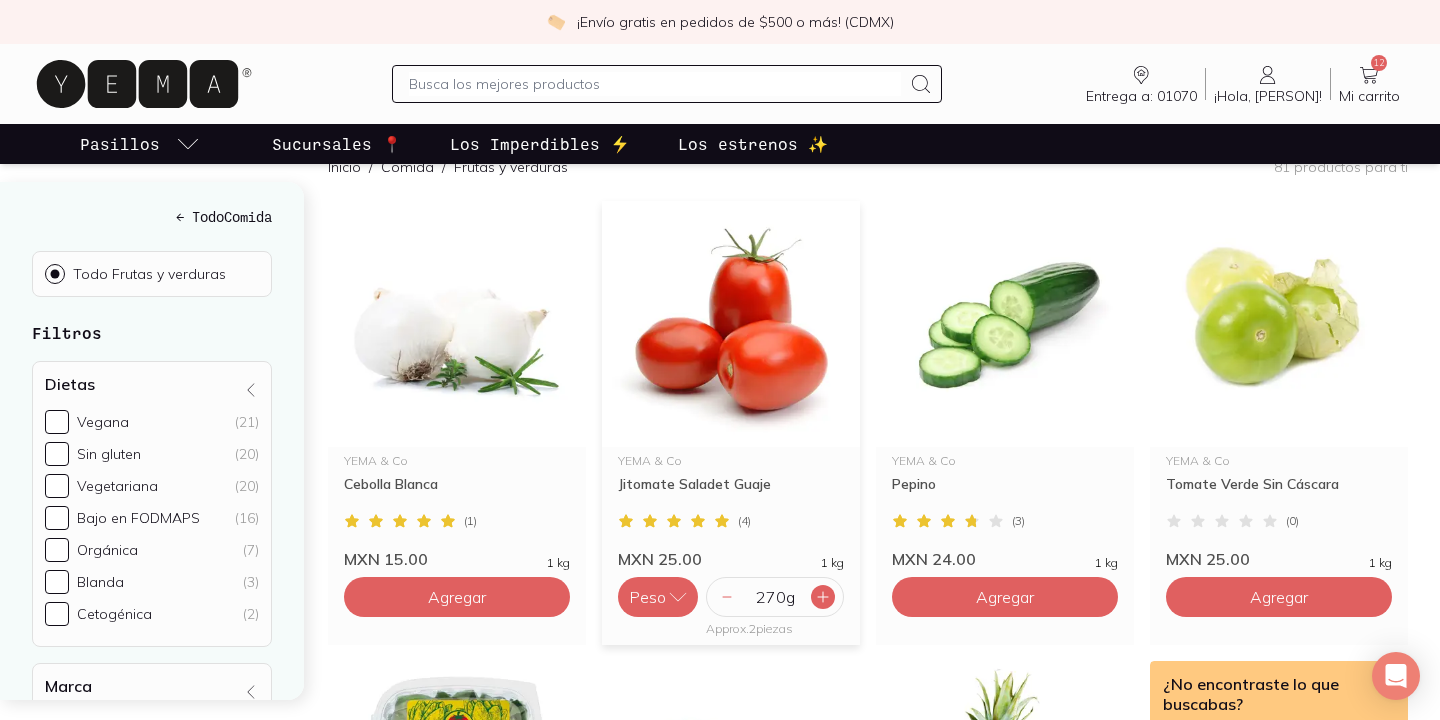 click 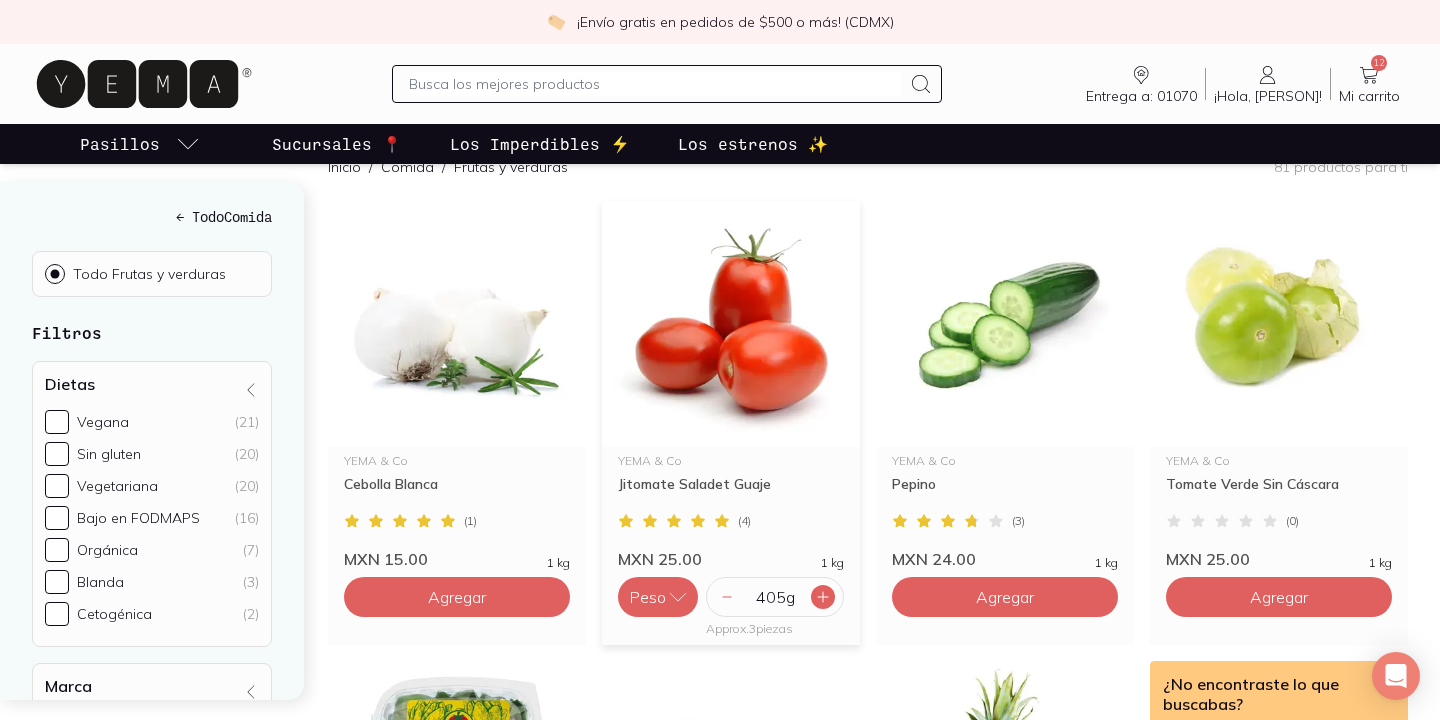 click 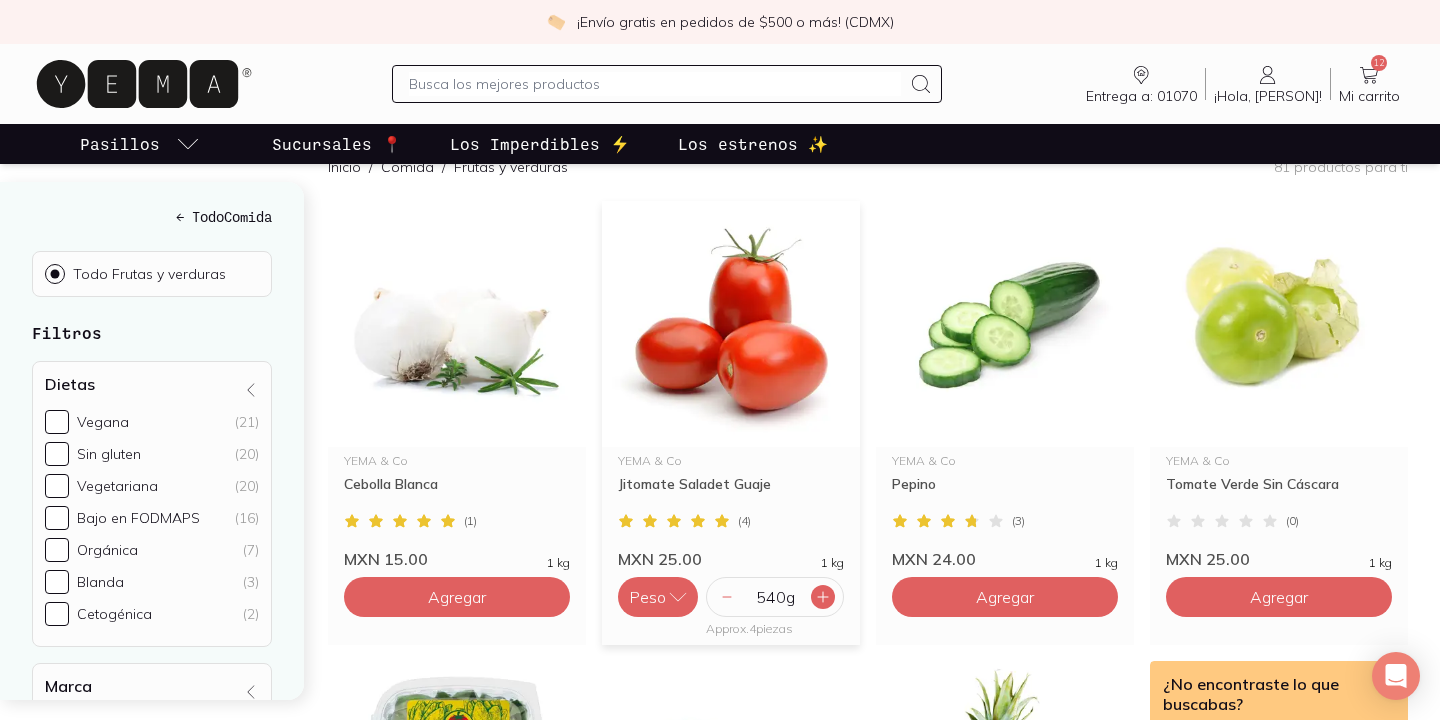 click 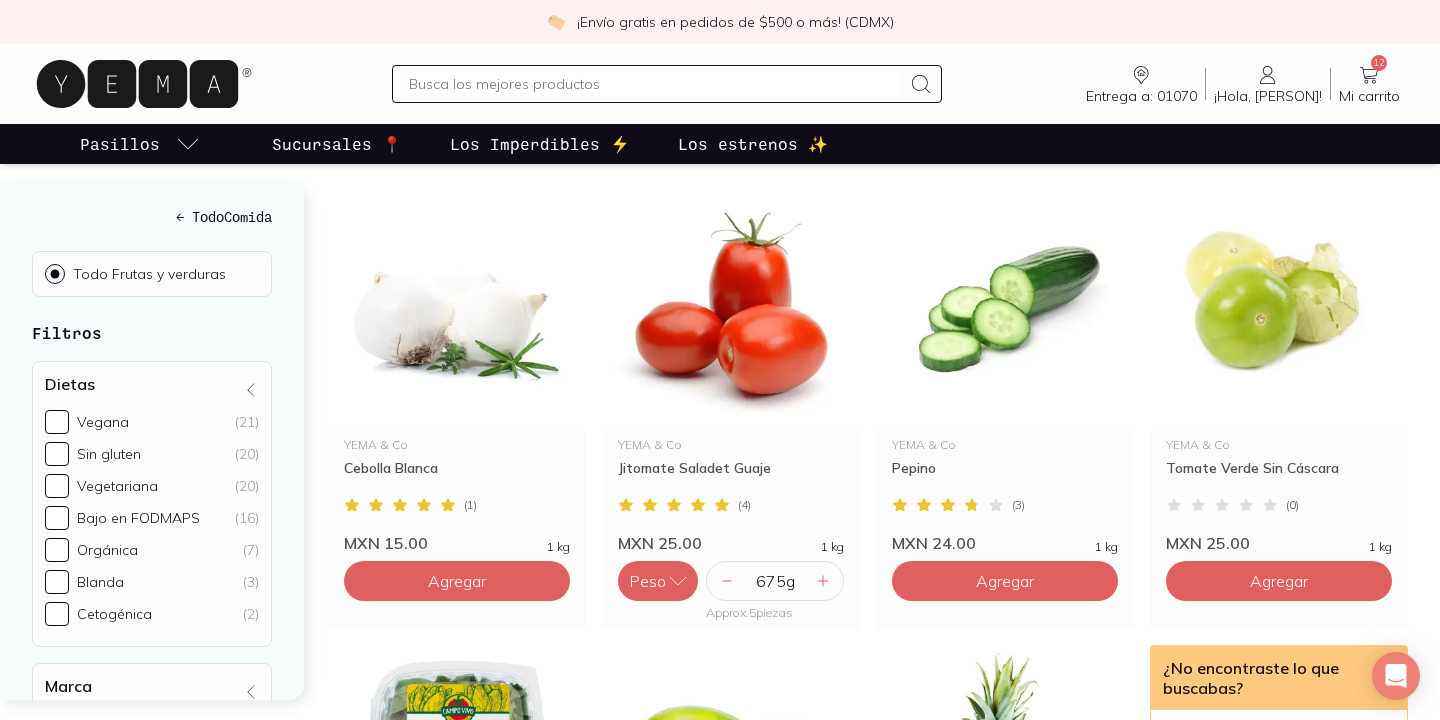 scroll, scrollTop: 252, scrollLeft: 0, axis: vertical 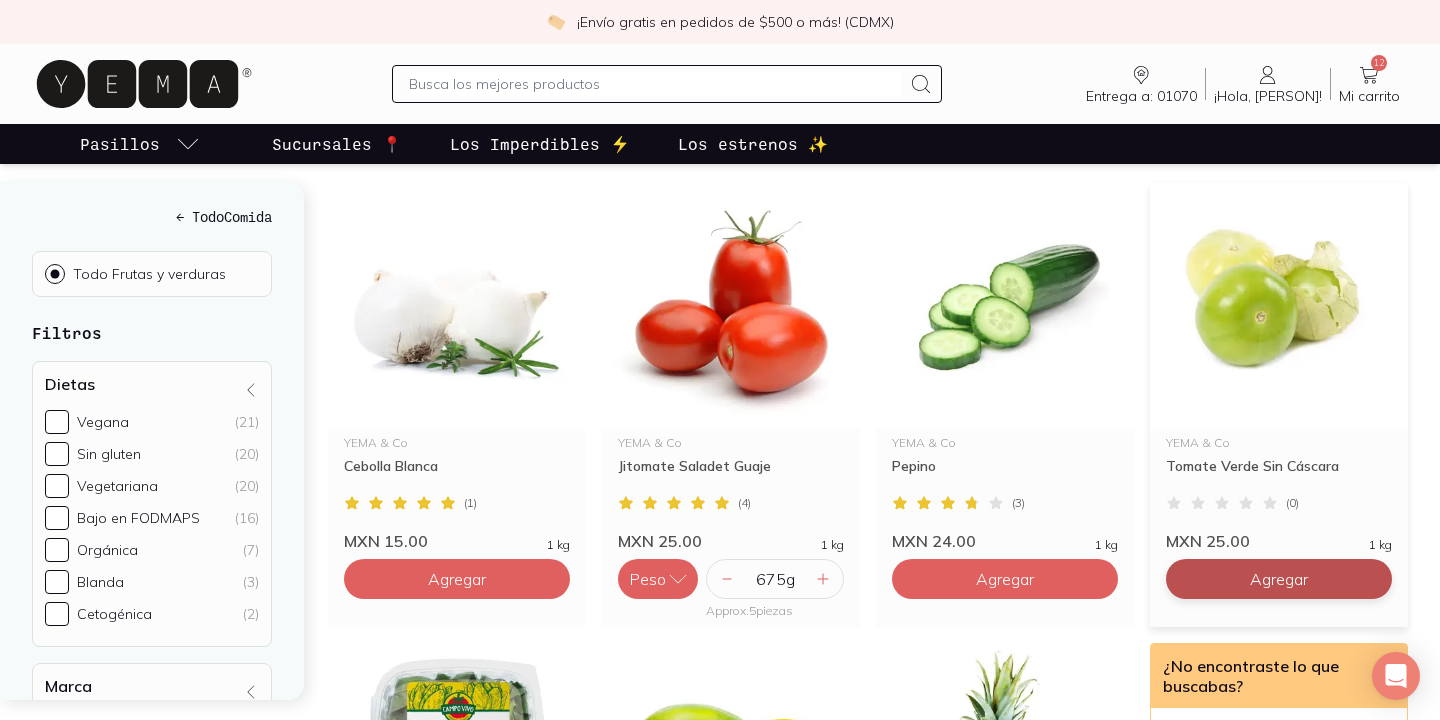 click on "Agregar" at bounding box center (457, 579) 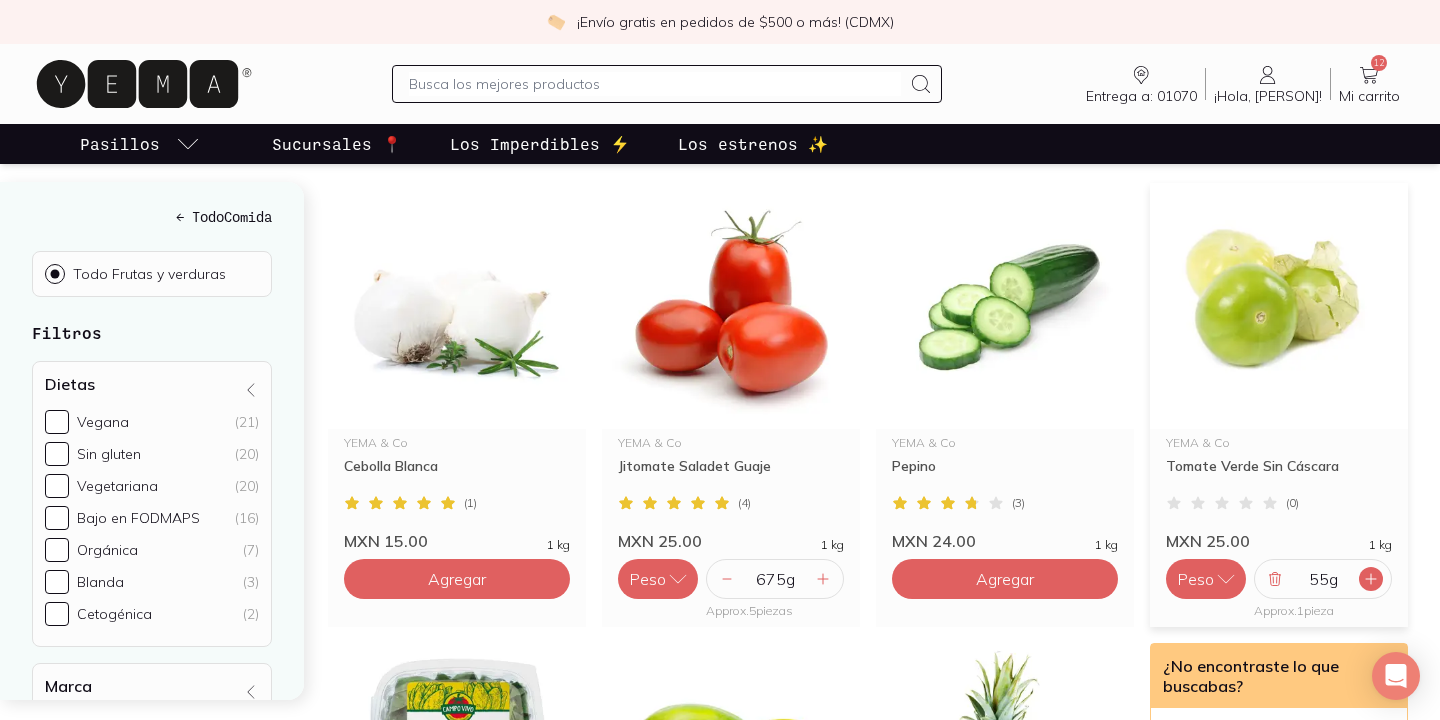 click 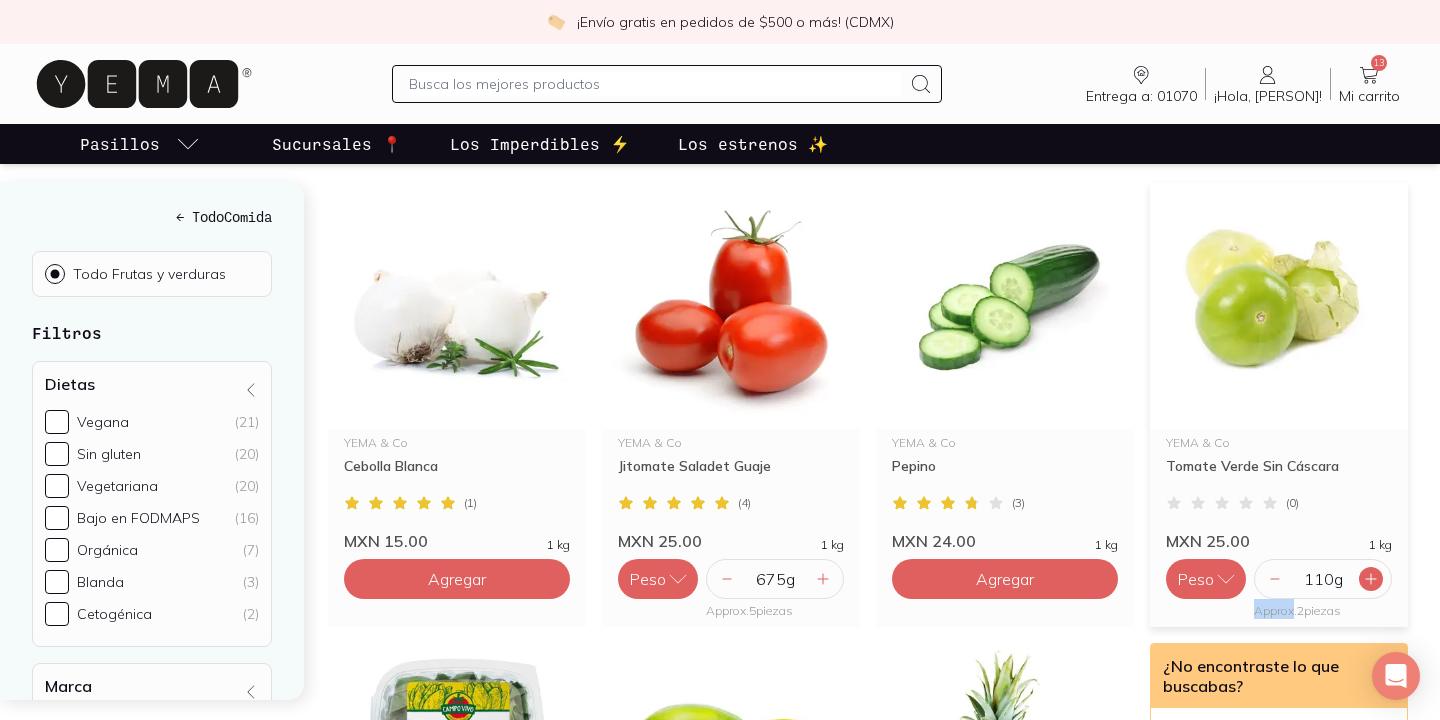 click 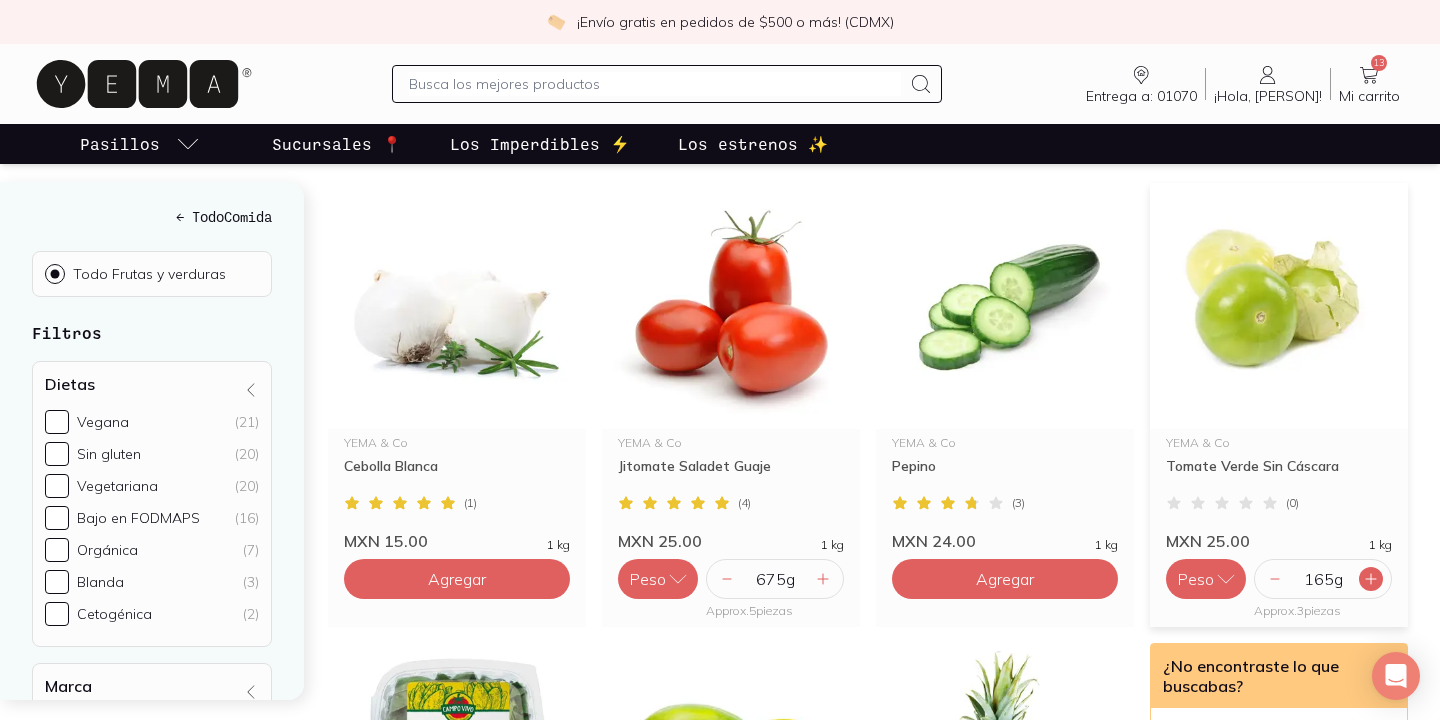 click 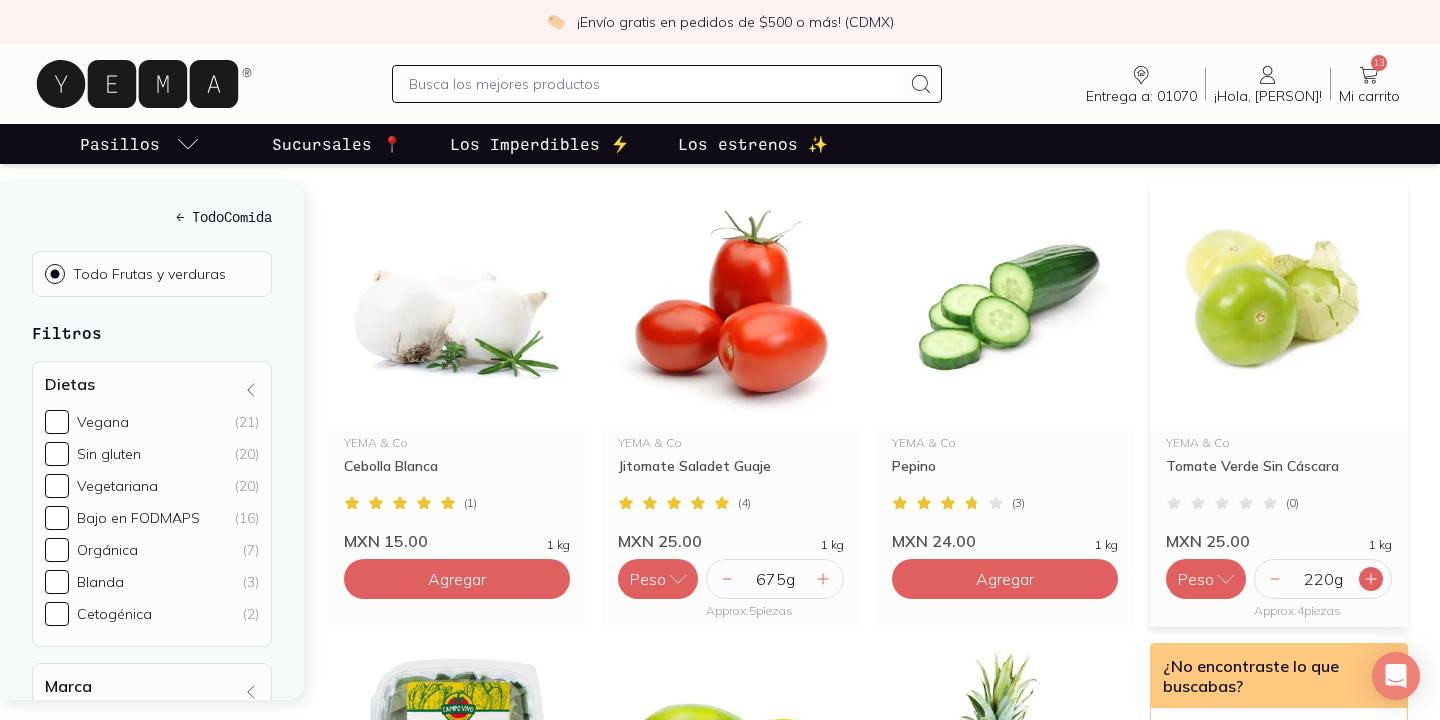 click 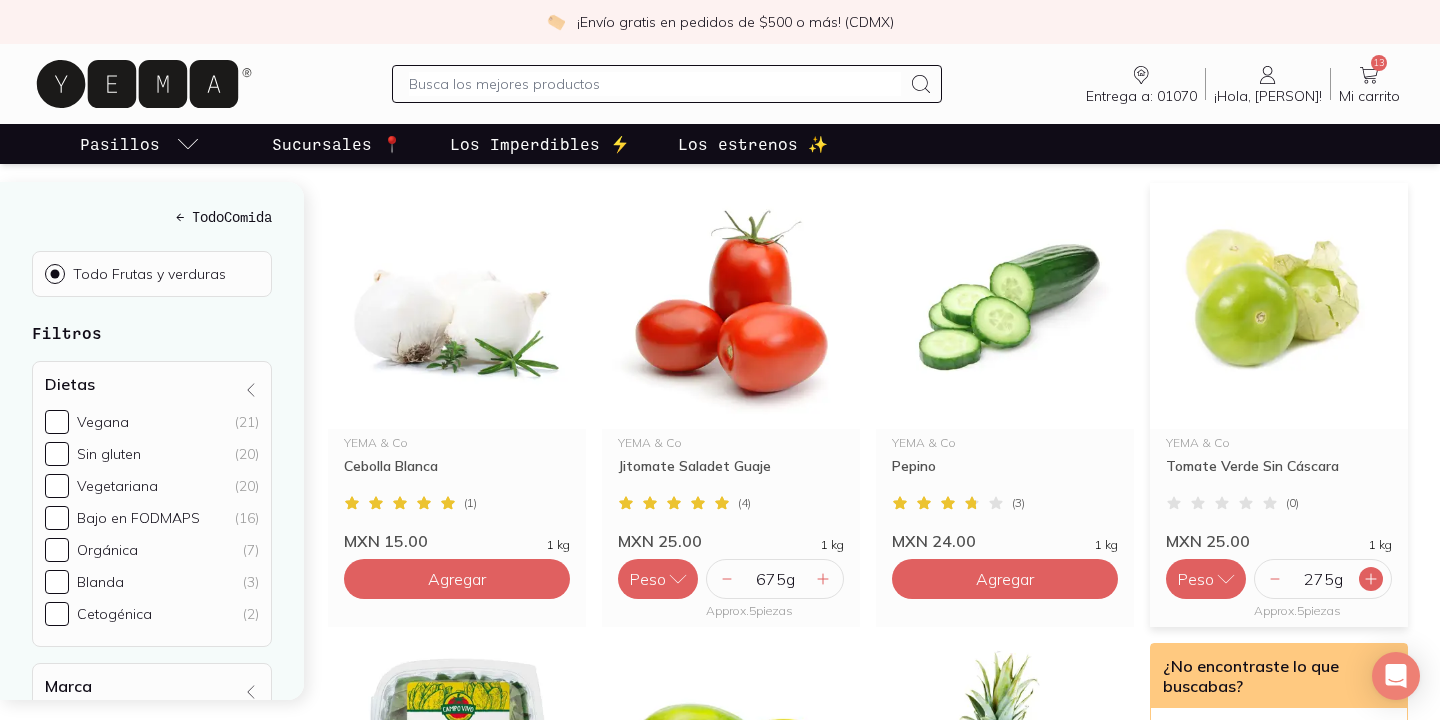 click 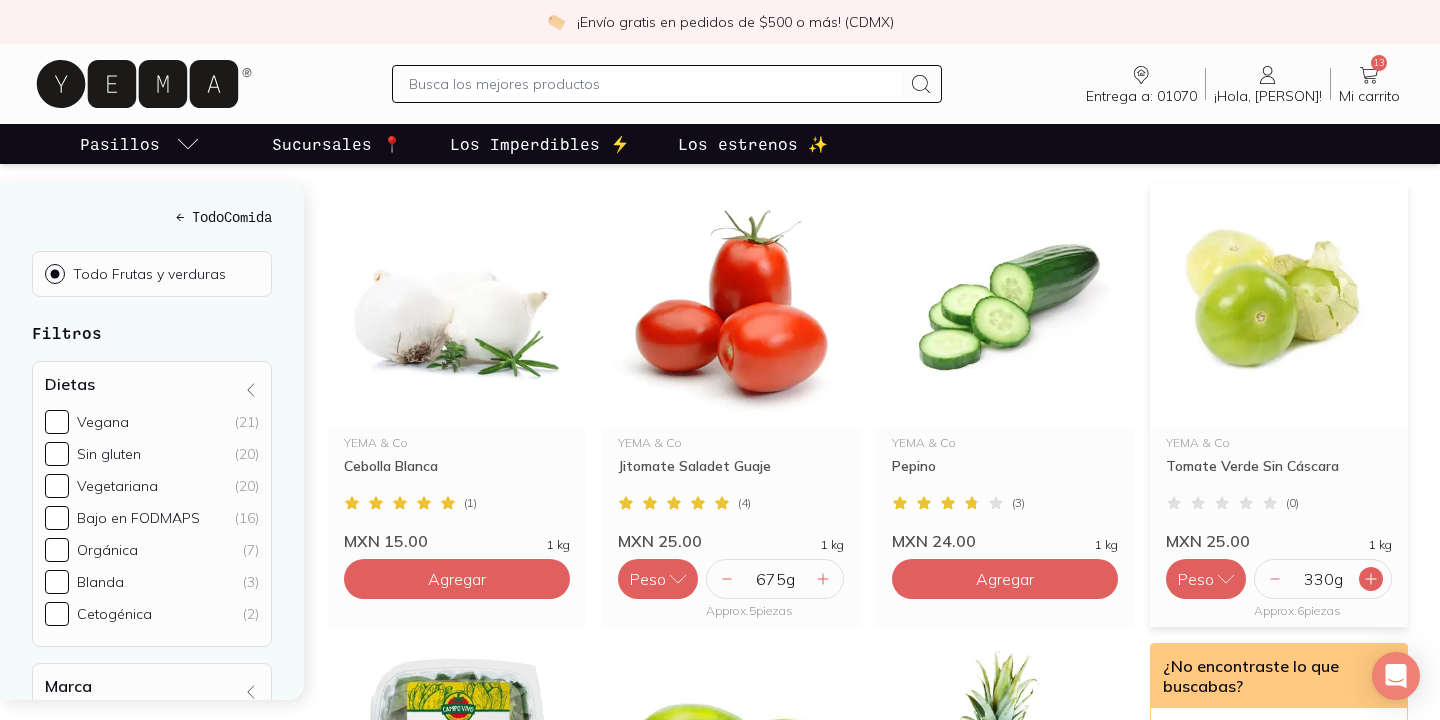 click 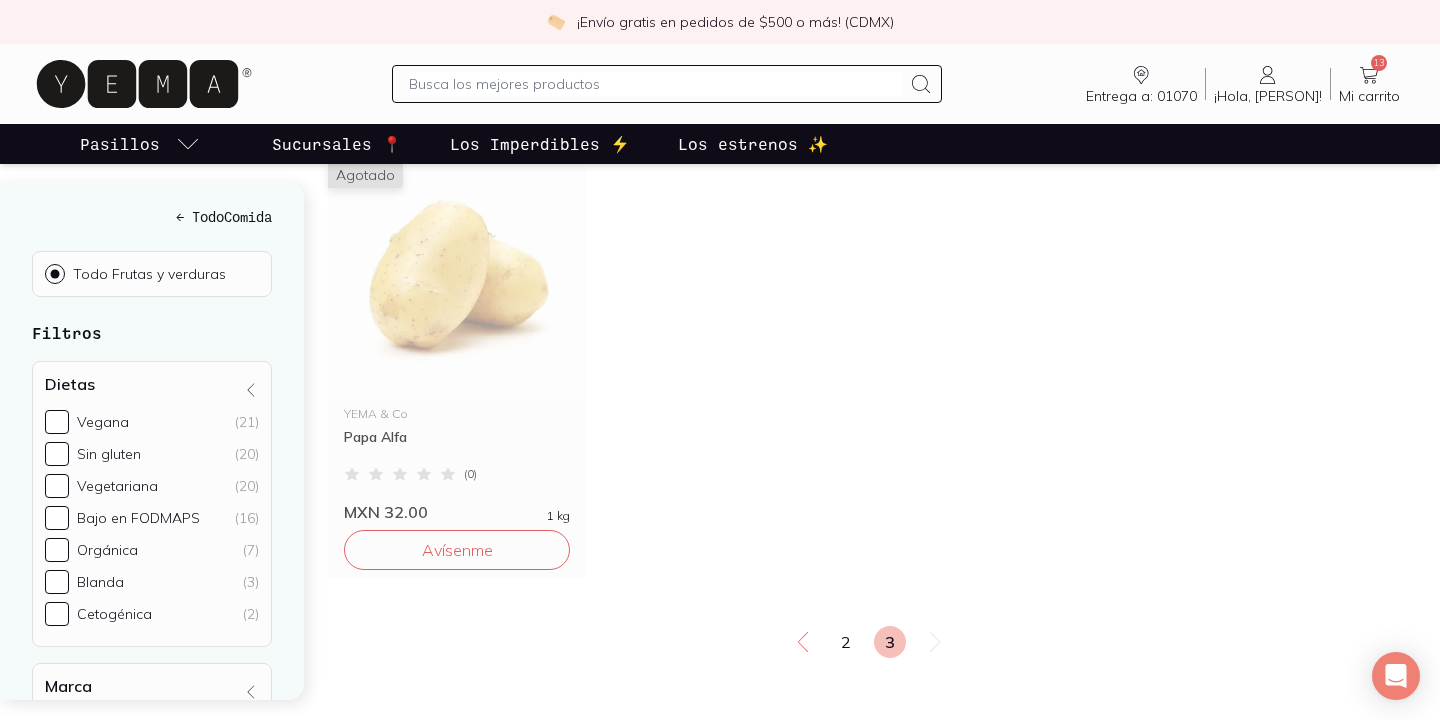 scroll, scrollTop: 2077, scrollLeft: 0, axis: vertical 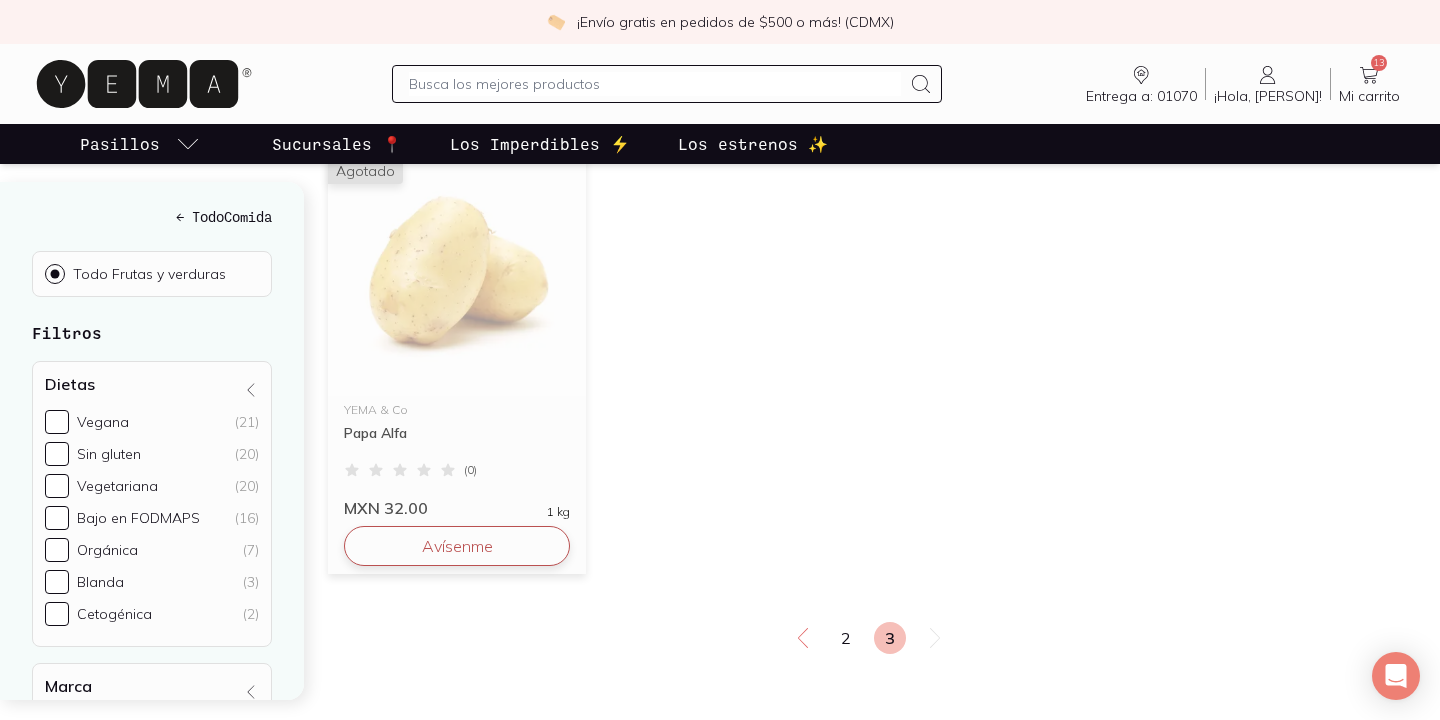 click on "Avísenme" at bounding box center [457, 546] 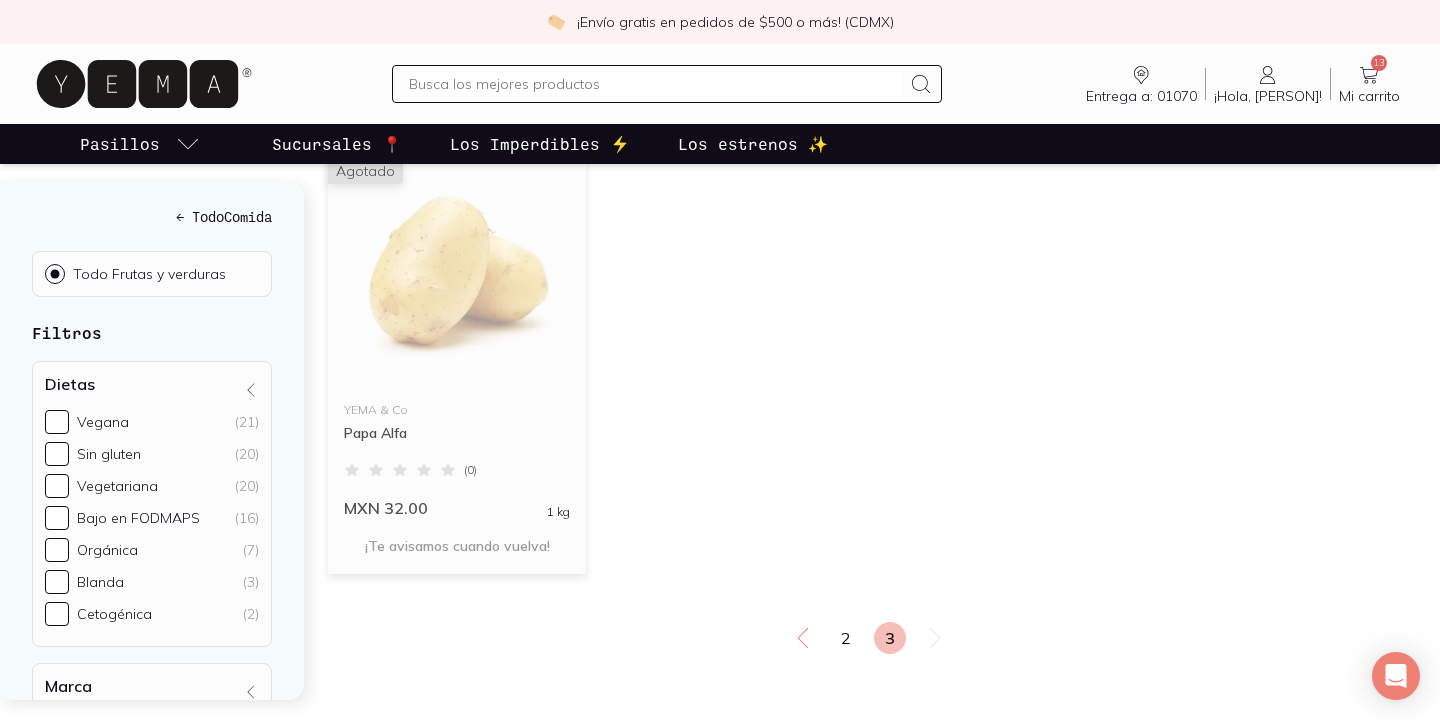 click 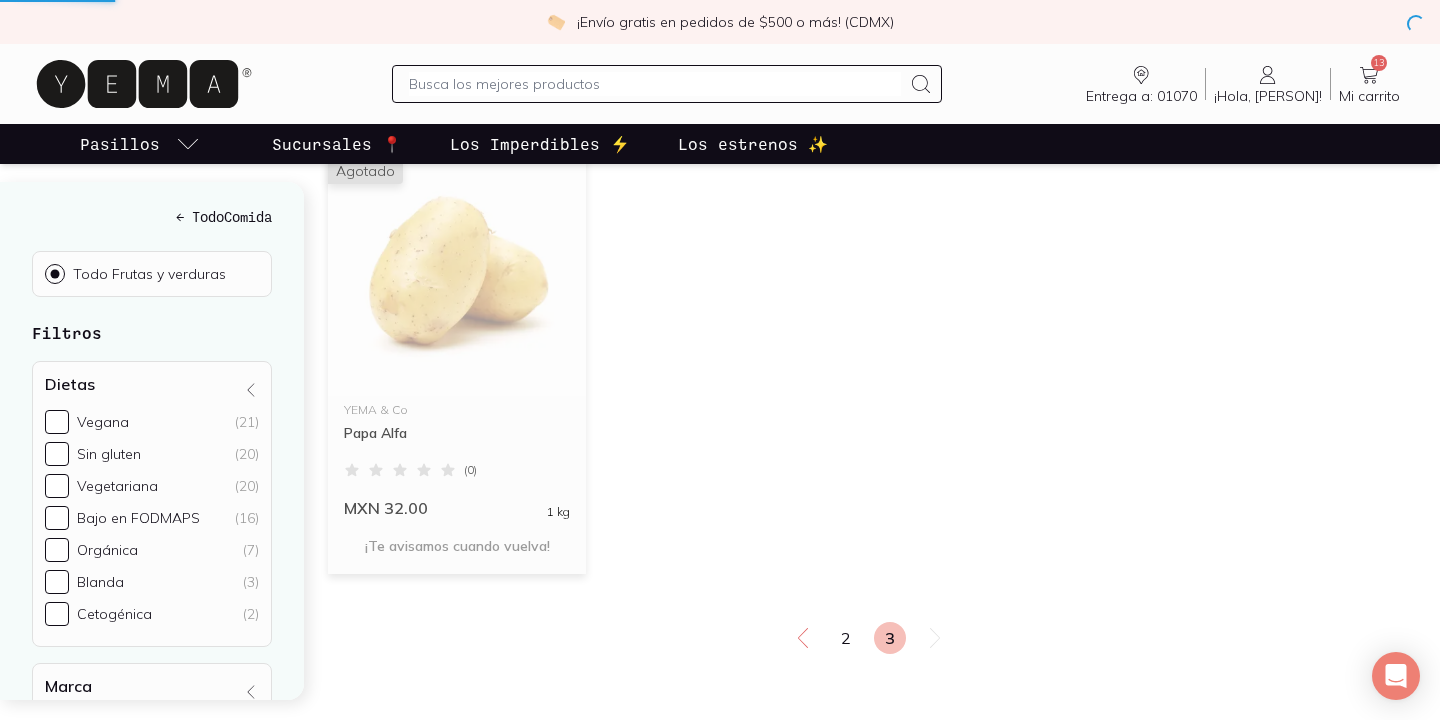 scroll, scrollTop: 0, scrollLeft: 0, axis: both 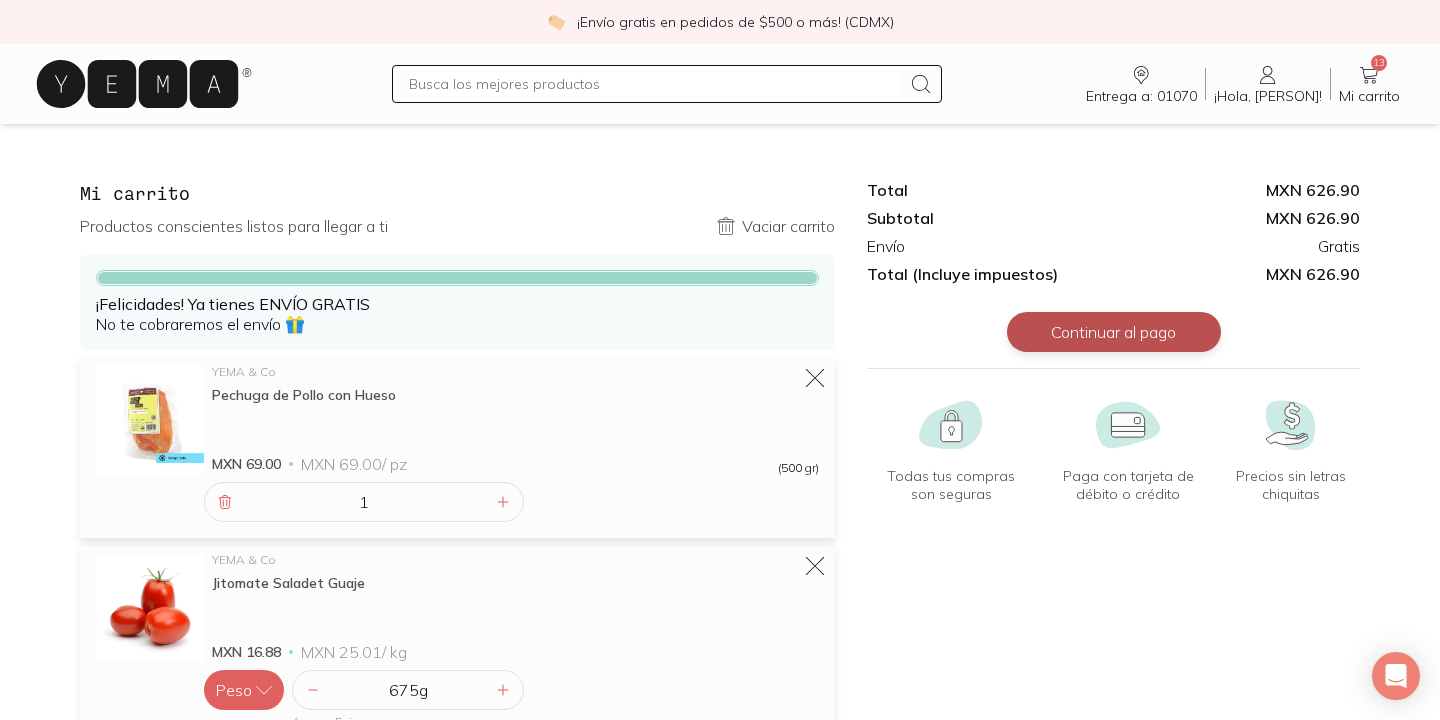 click on "Continuar al pago" at bounding box center (1114, 332) 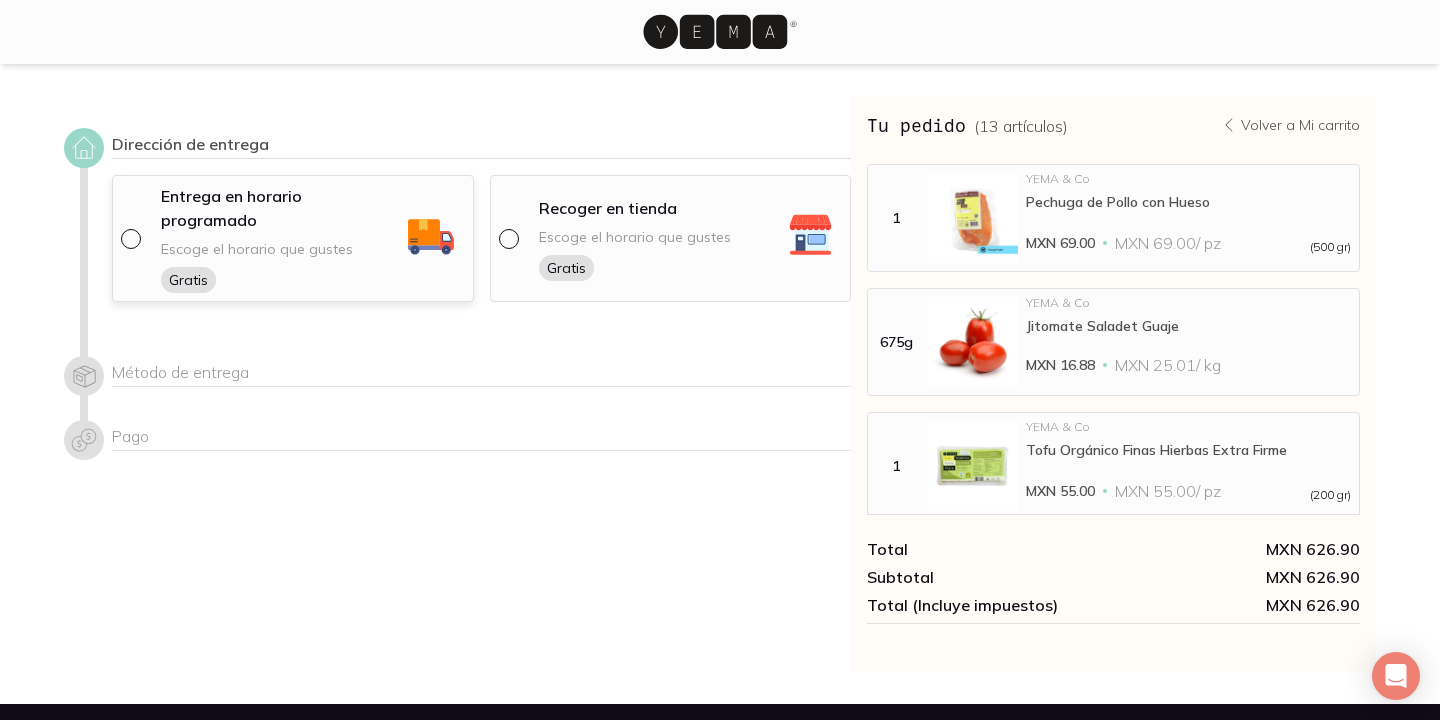 click at bounding box center [129, 237] 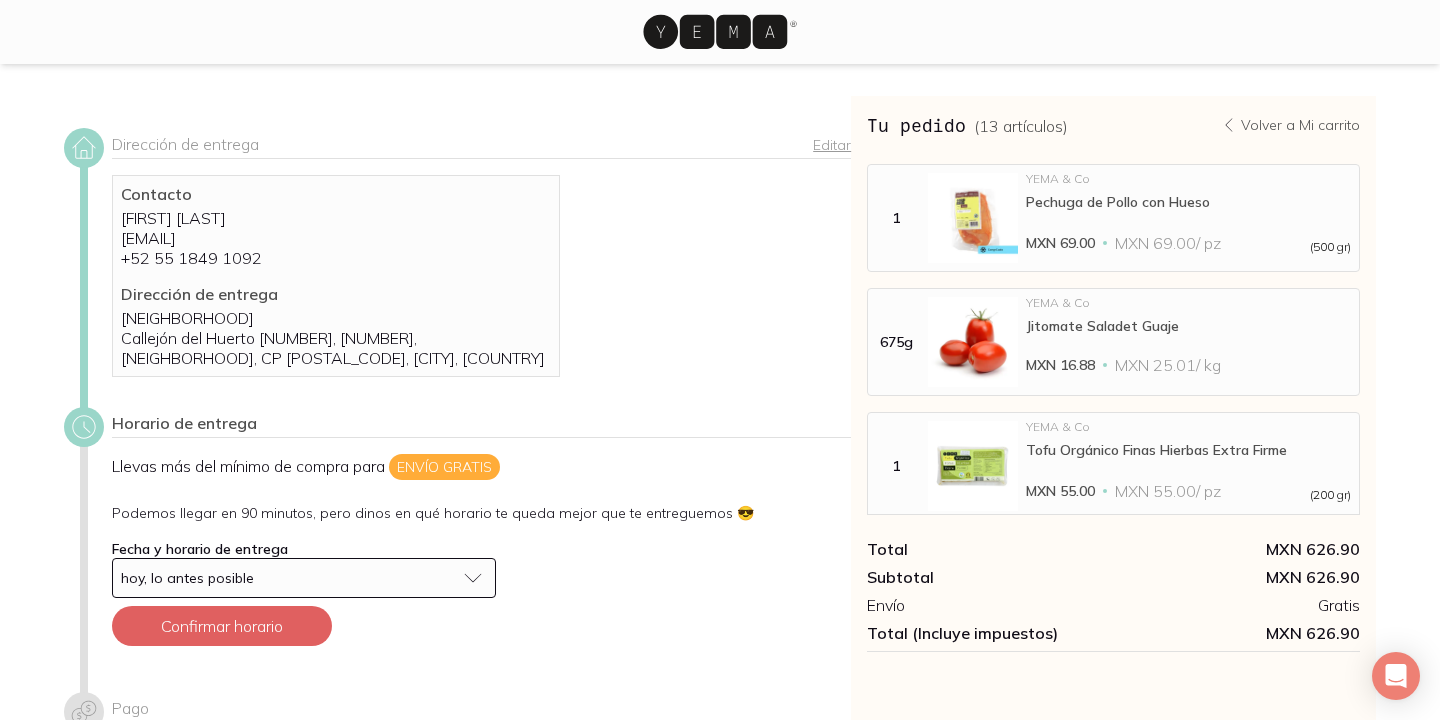 click on "hoy, lo antes posible" at bounding box center [304, 578] 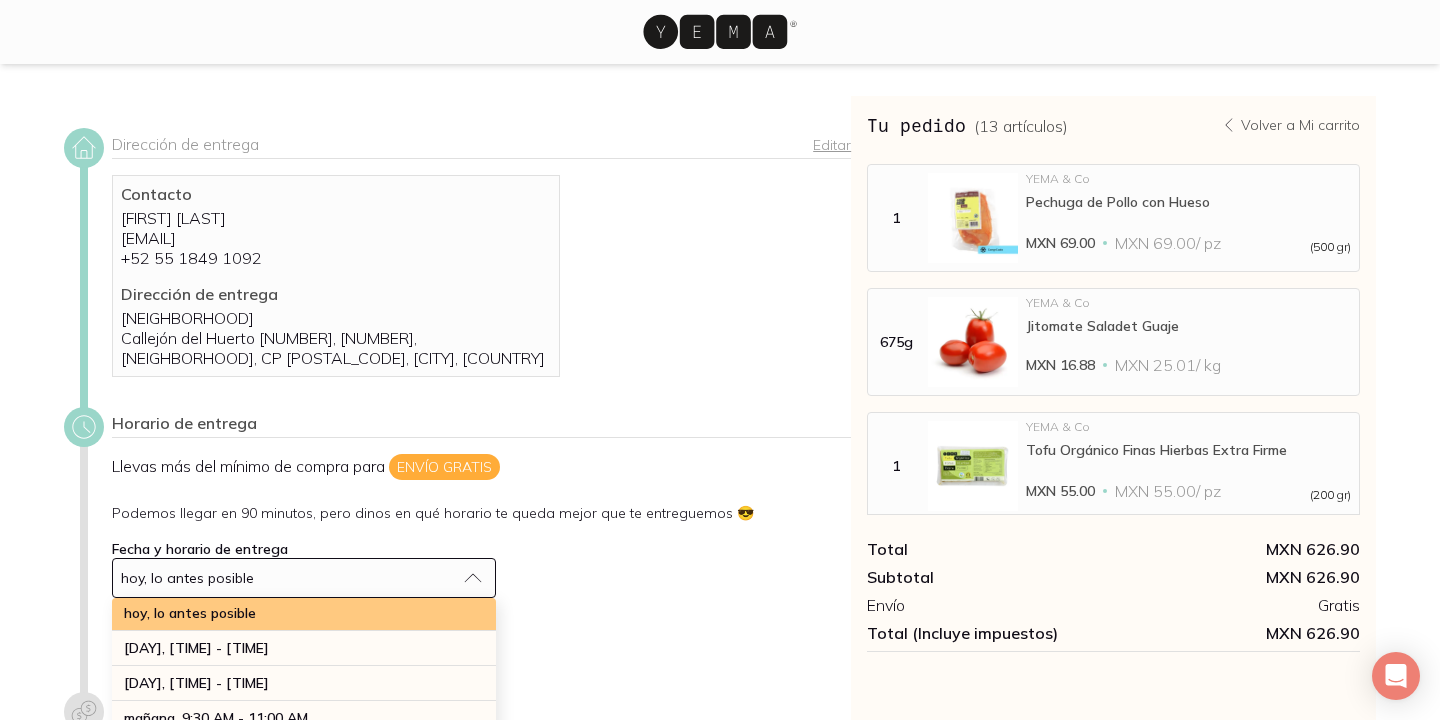 scroll, scrollTop: 0, scrollLeft: 0, axis: both 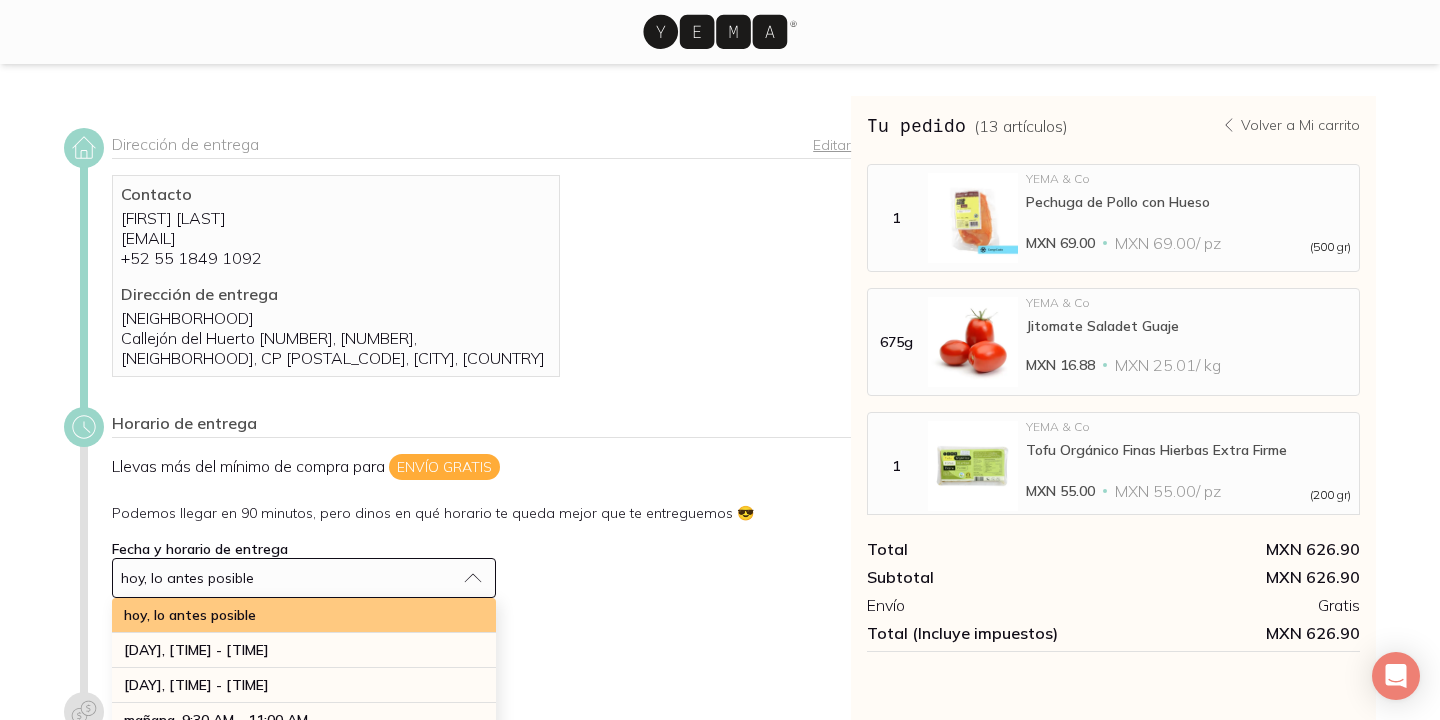 click on "hoy, lo antes posible" at bounding box center [304, 615] 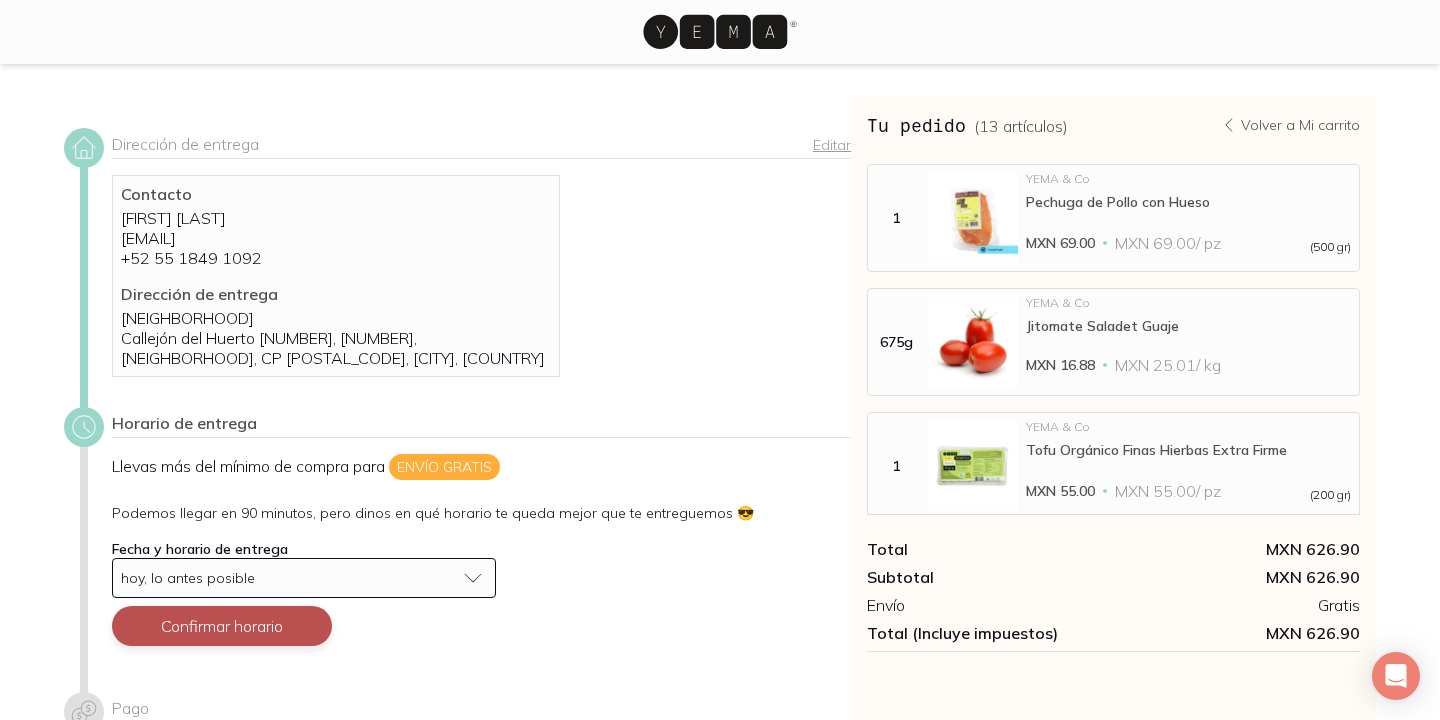 click on "Confirmar horario" at bounding box center [222, 626] 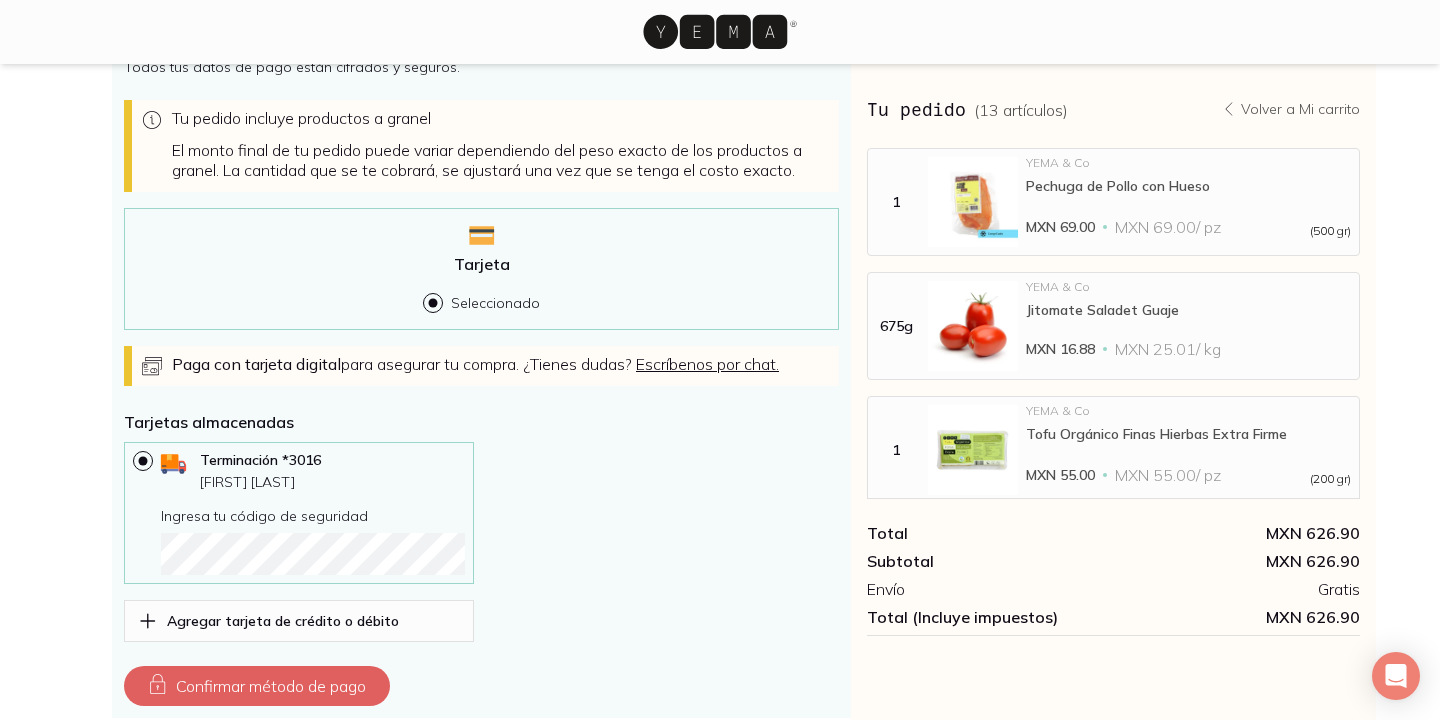 scroll, scrollTop: 723, scrollLeft: 0, axis: vertical 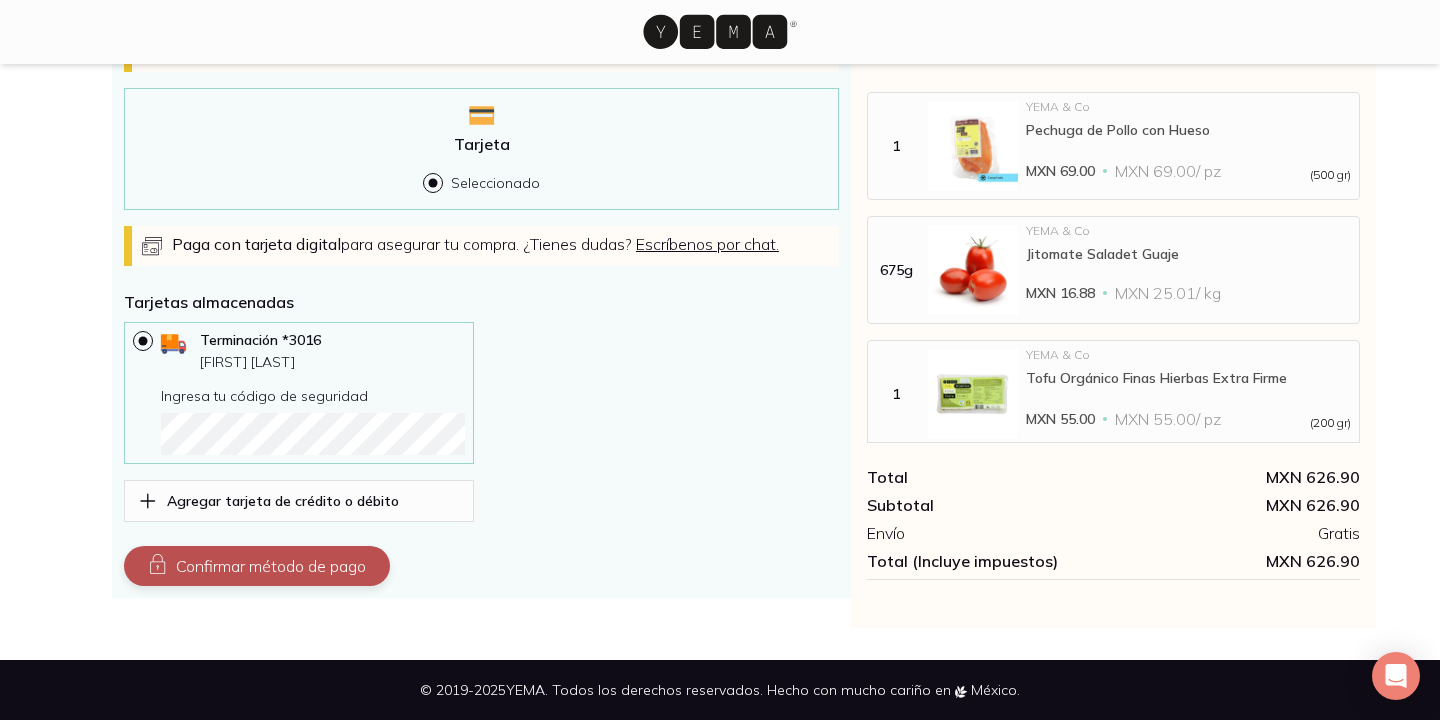 click on "Confirmar método de pago" at bounding box center (257, 566) 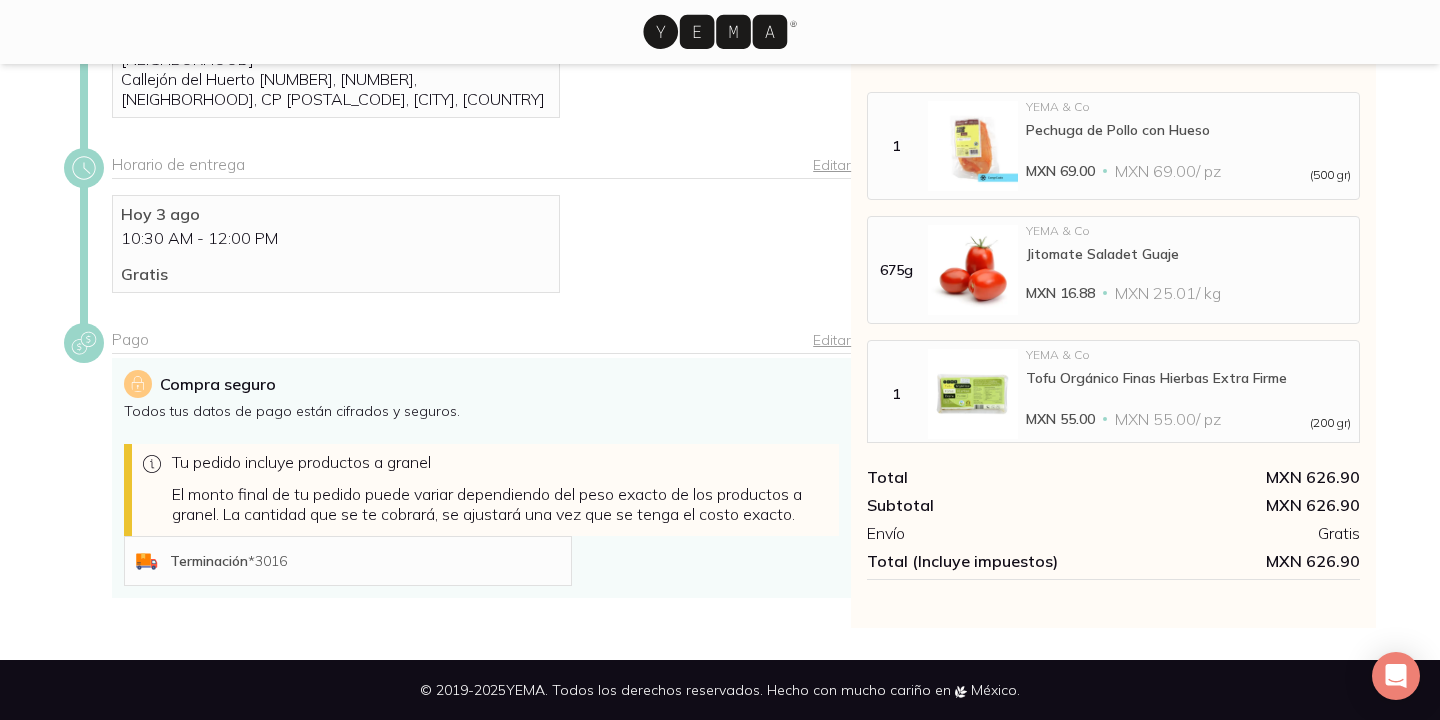 scroll, scrollTop: 479, scrollLeft: 0, axis: vertical 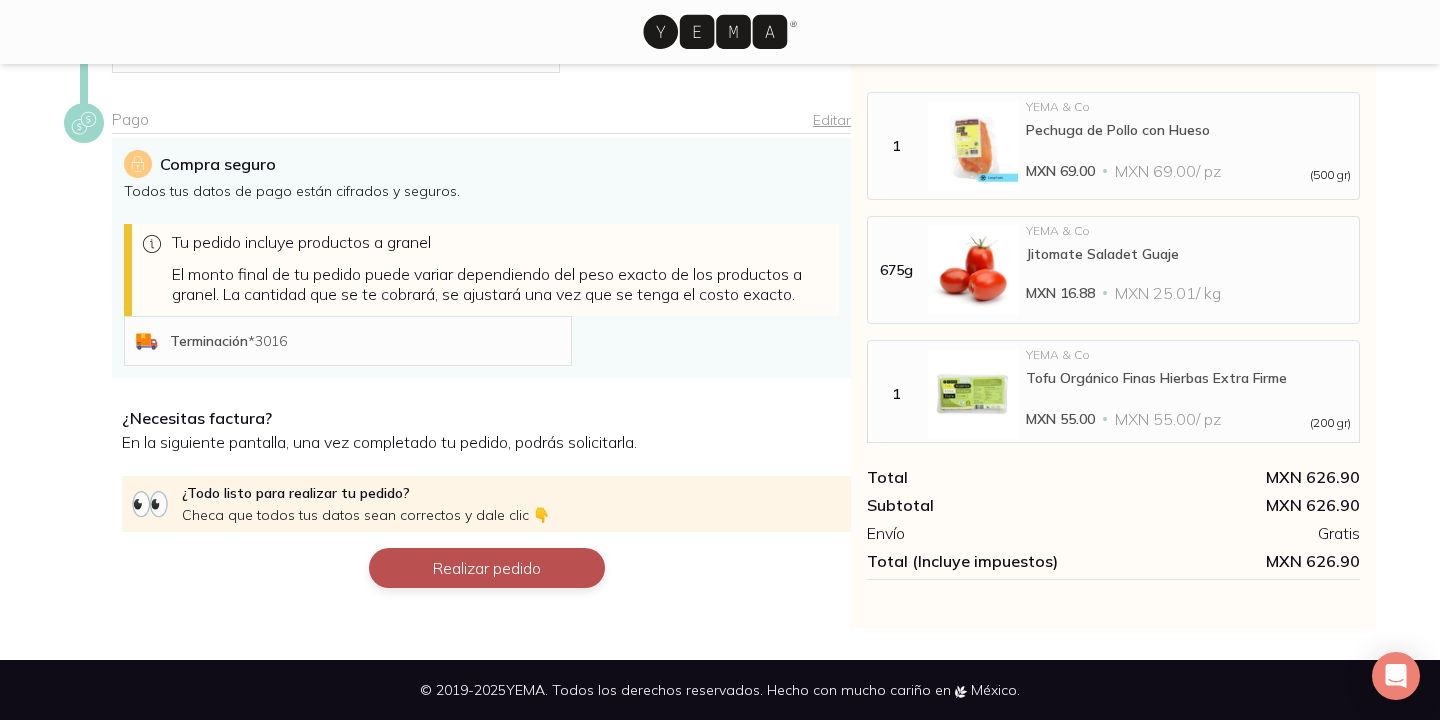 click on "Realizar pedido" at bounding box center [487, 568] 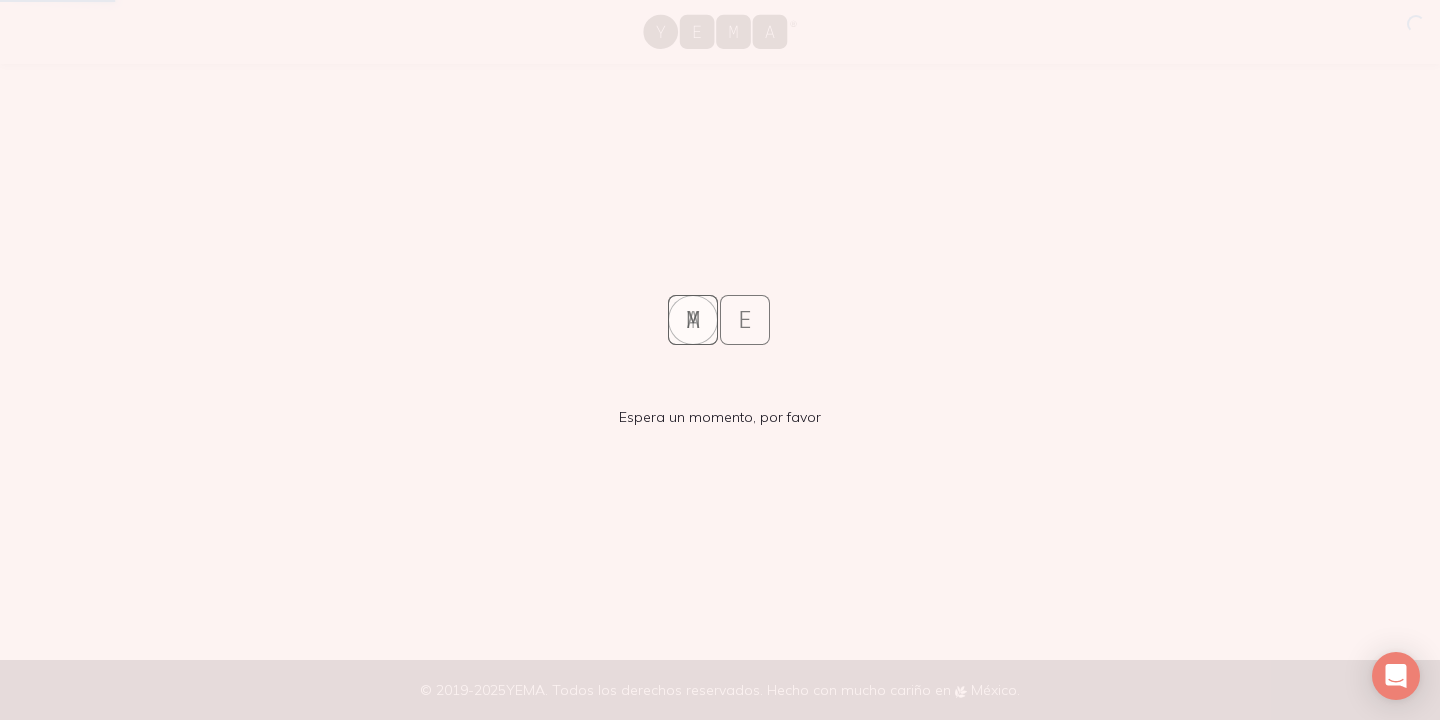 scroll, scrollTop: 0, scrollLeft: 0, axis: both 